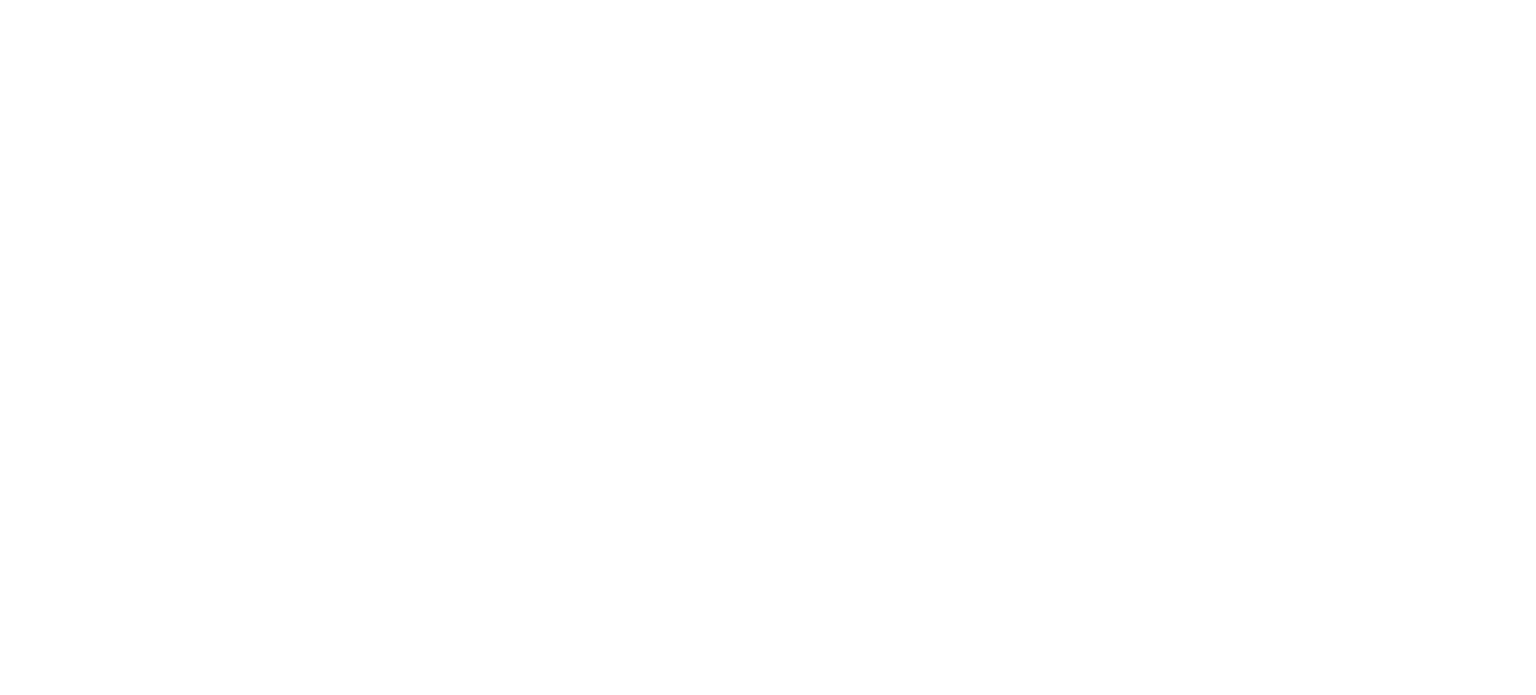 scroll, scrollTop: 0, scrollLeft: 0, axis: both 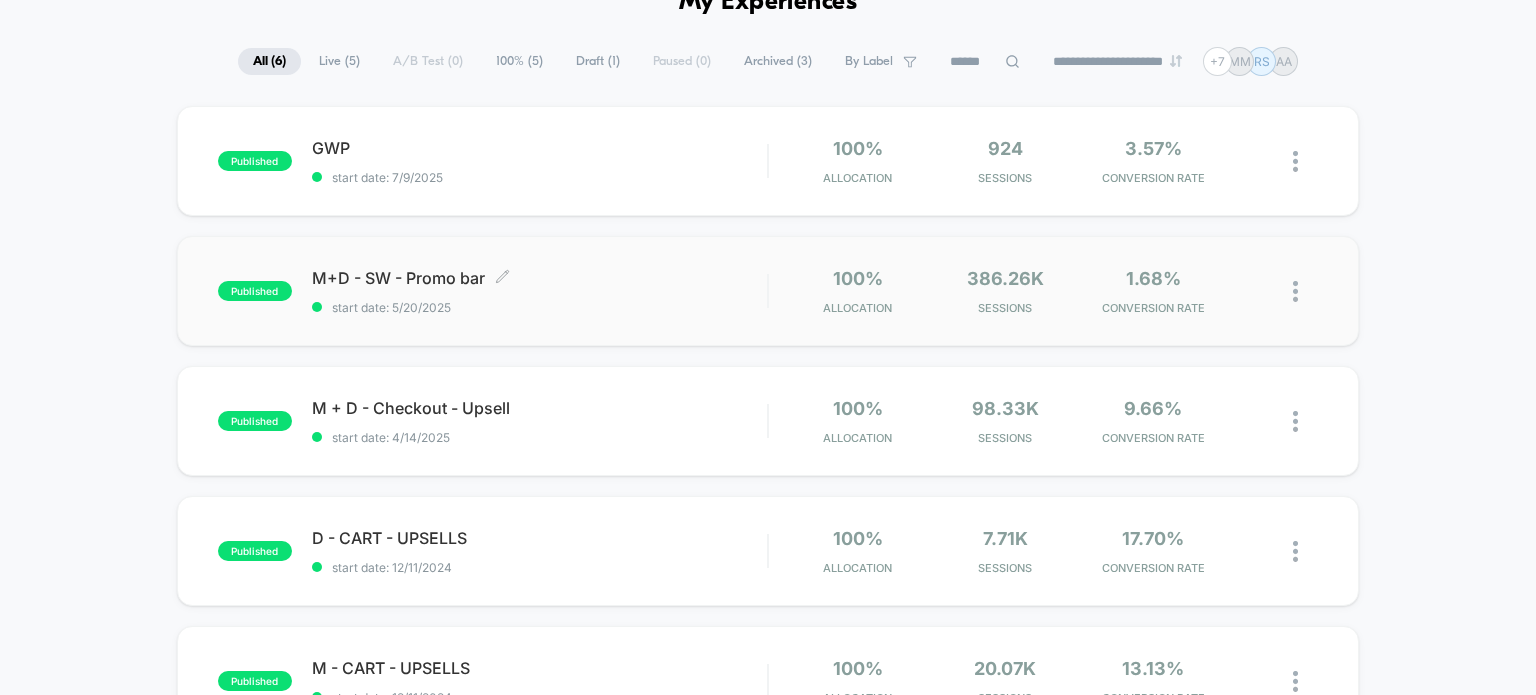click on "published" at bounding box center [255, 291] 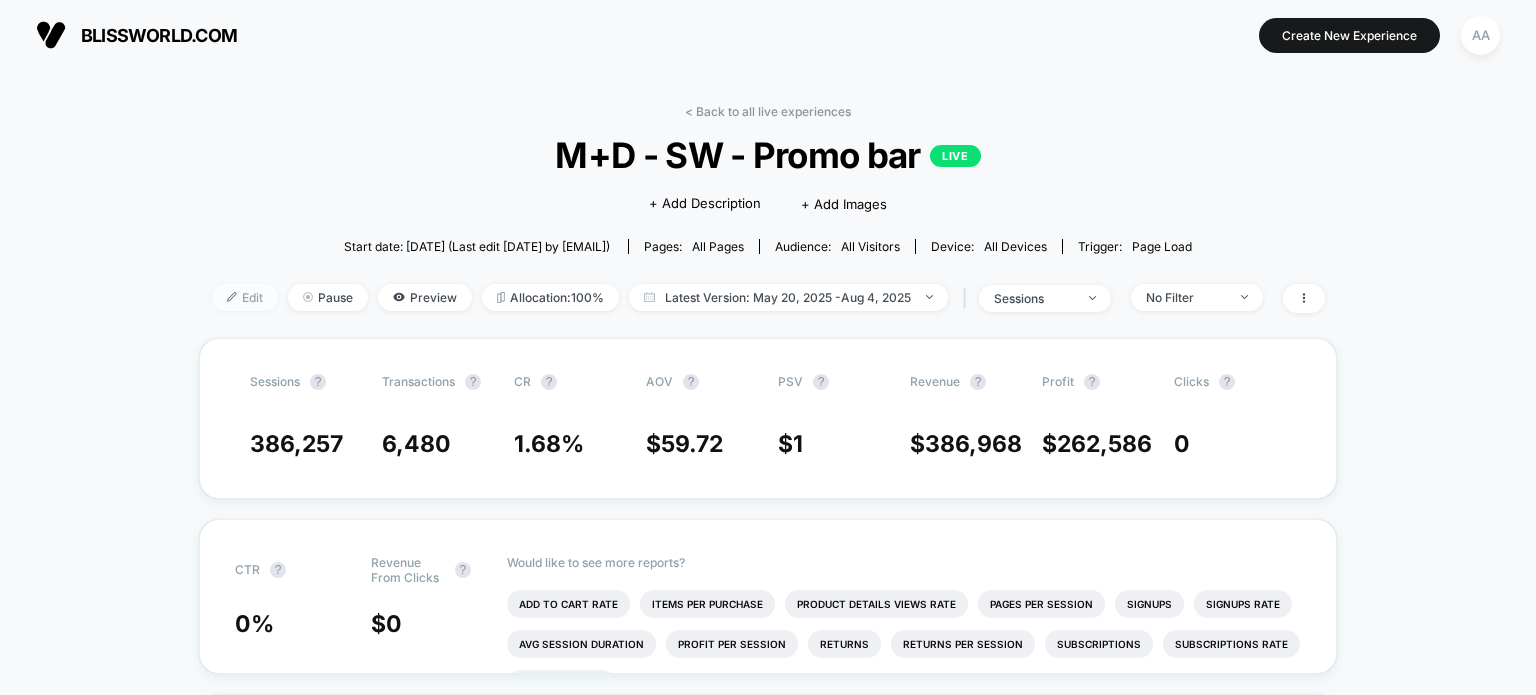 click on "Edit" at bounding box center [245, 297] 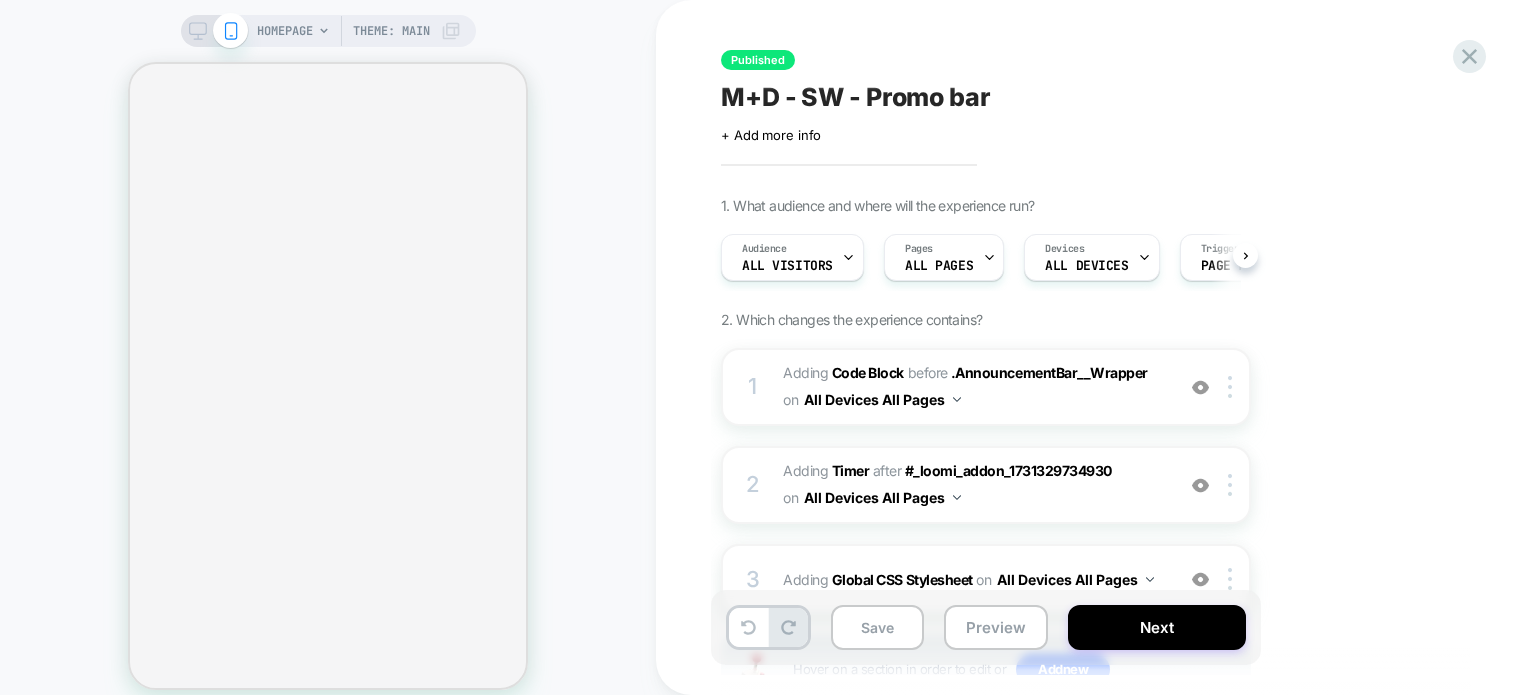 scroll, scrollTop: 0, scrollLeft: 0, axis: both 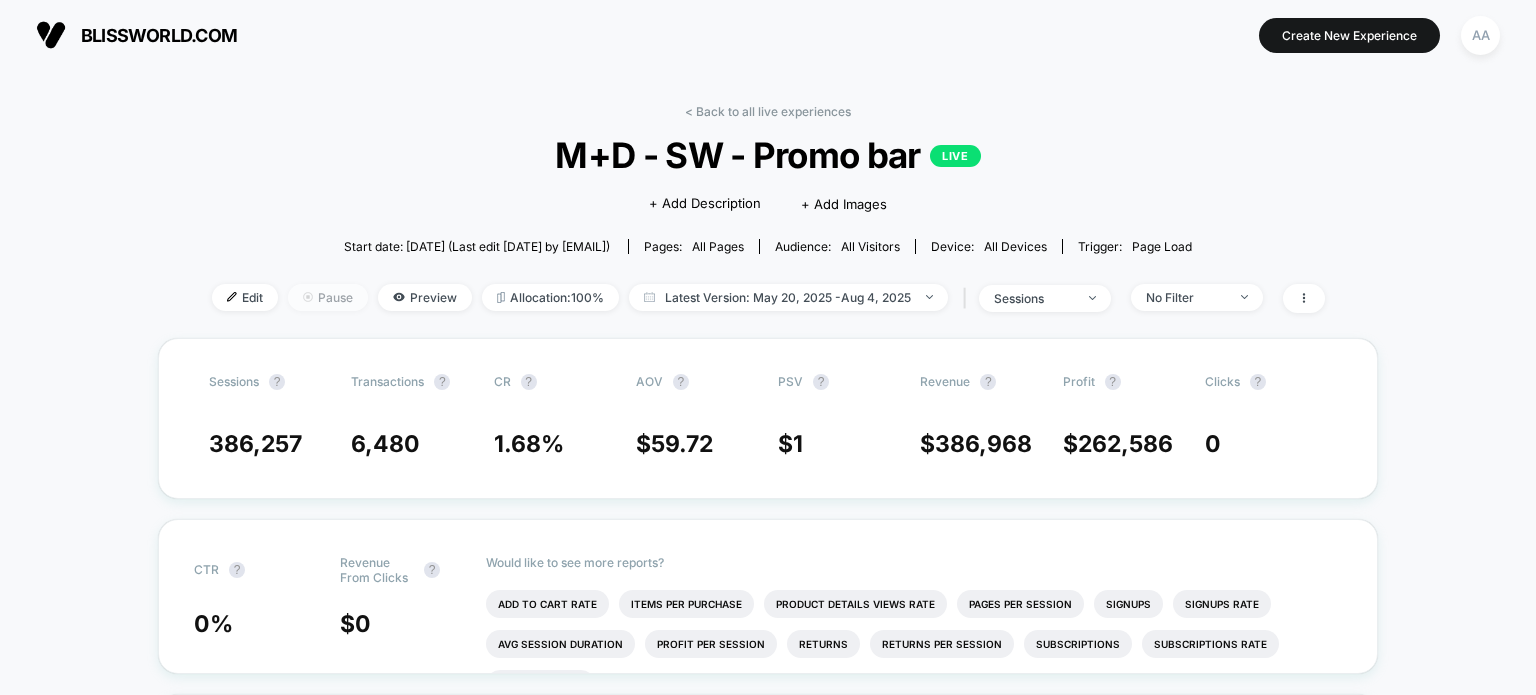 click on "Pause" at bounding box center [328, 297] 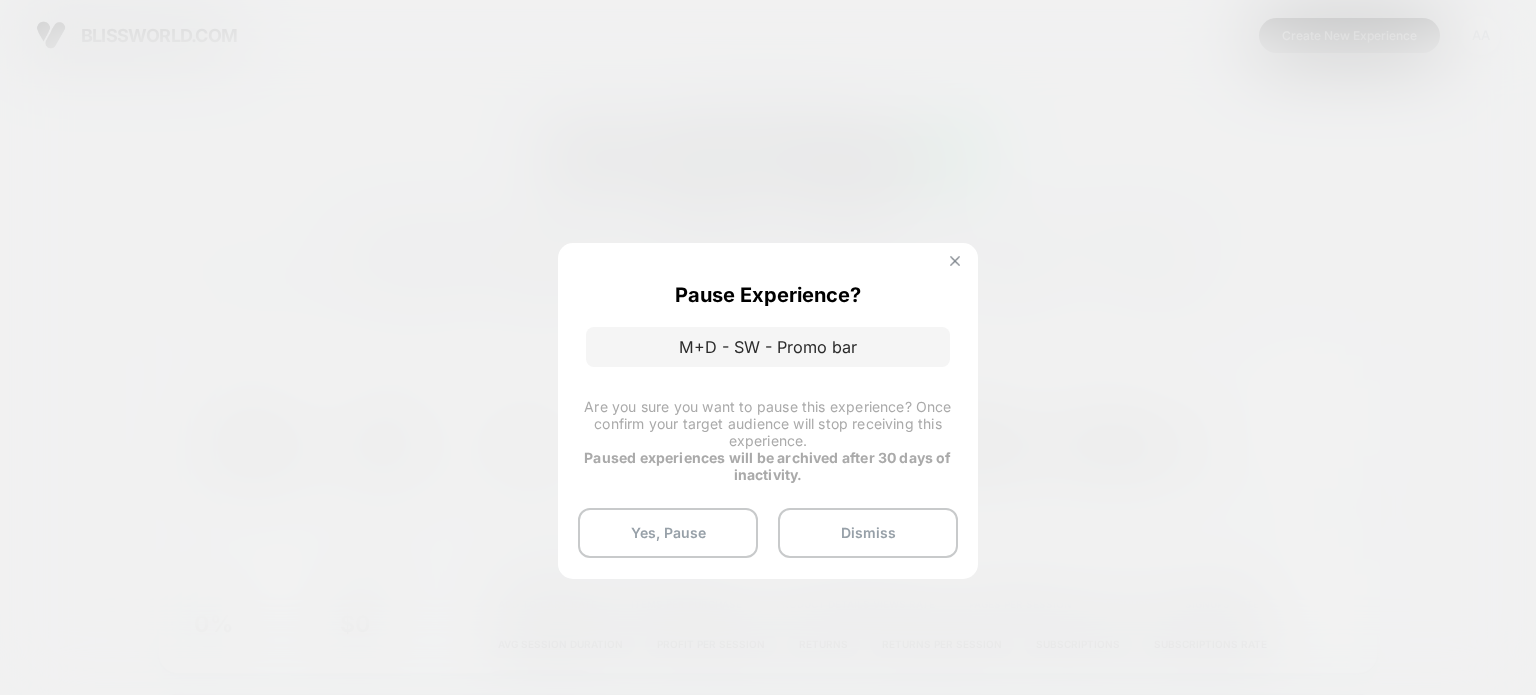 click at bounding box center [955, 263] 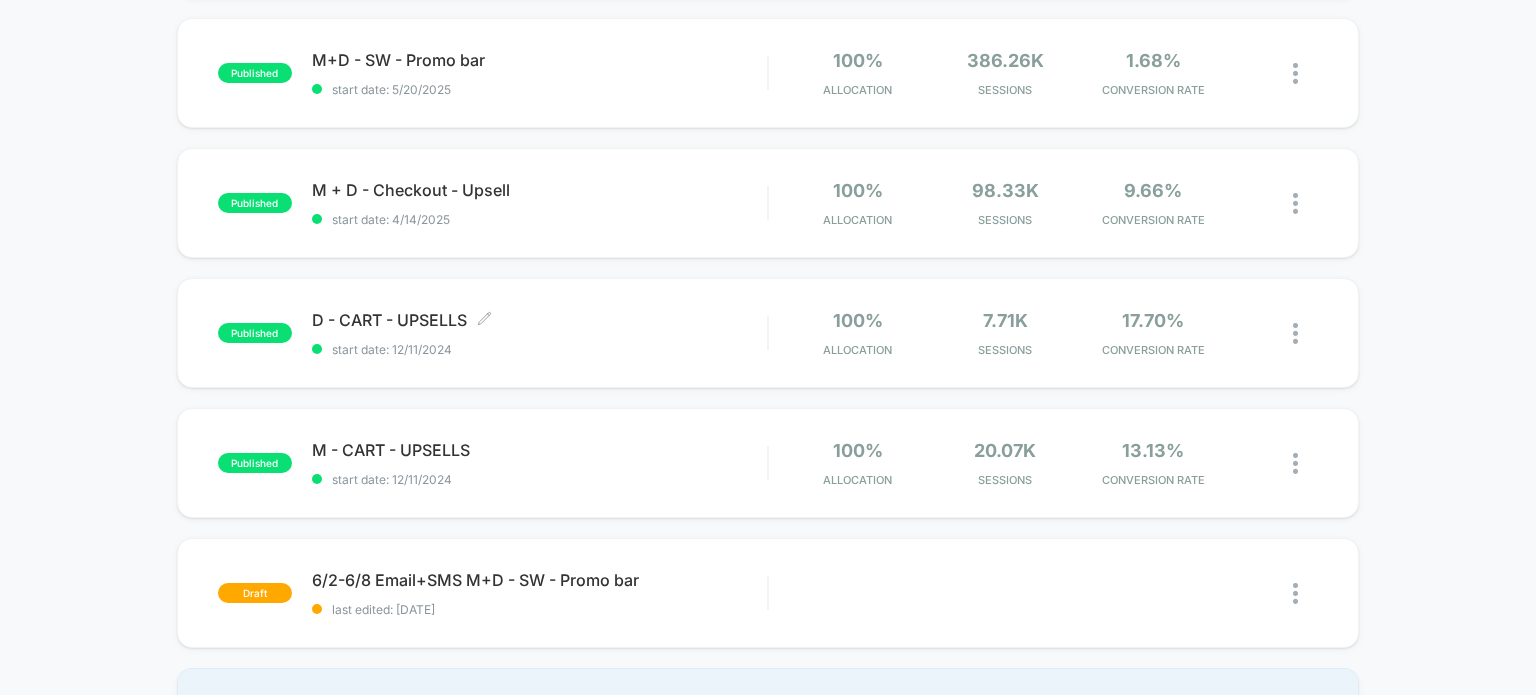 scroll, scrollTop: 64, scrollLeft: 0, axis: vertical 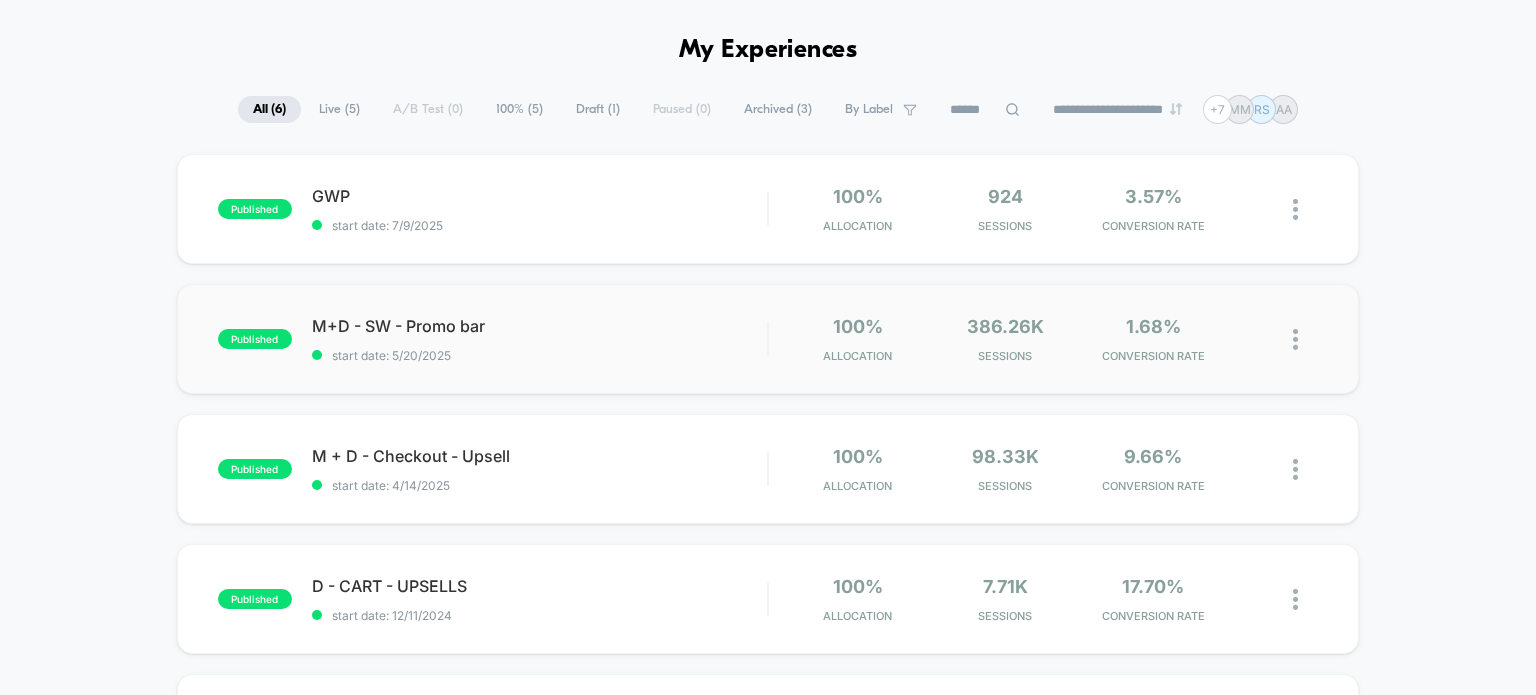 click at bounding box center (1295, 339) 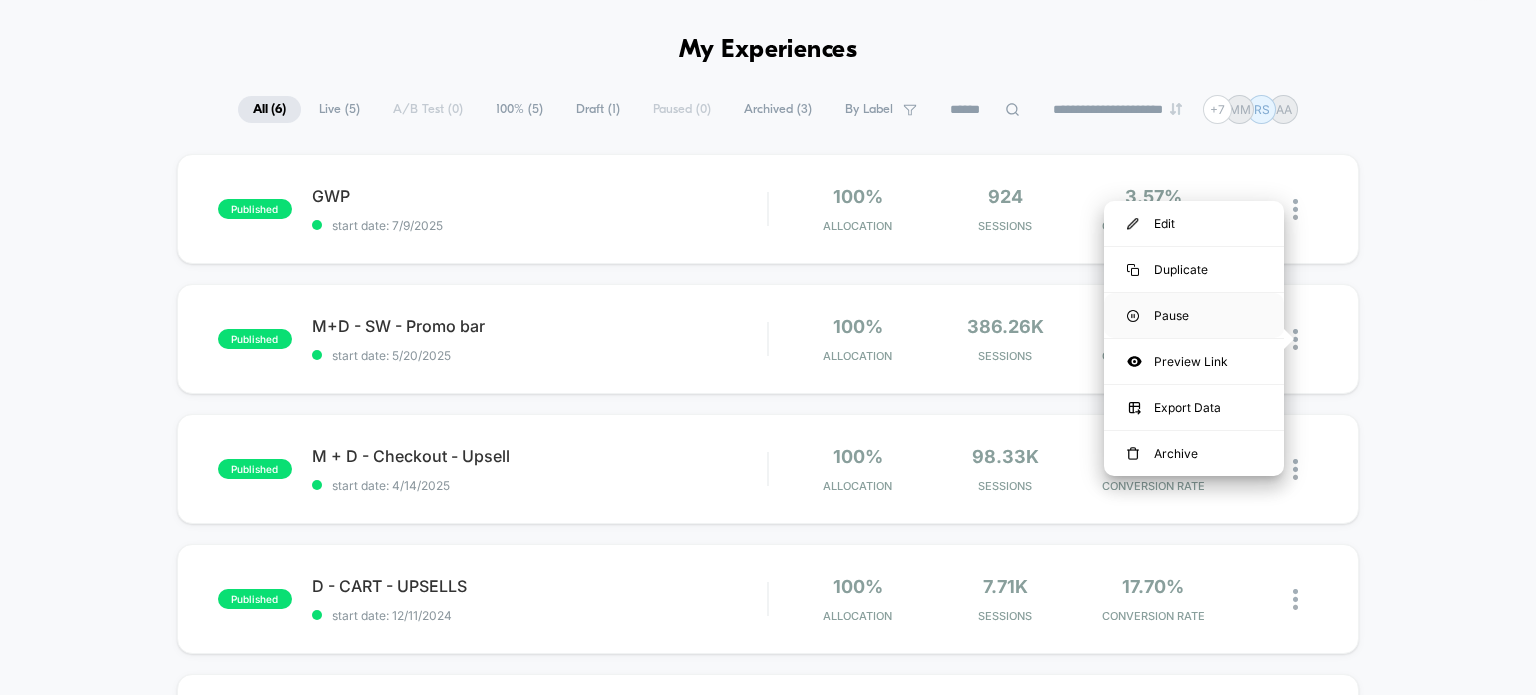click on "Pause" at bounding box center (1194, 315) 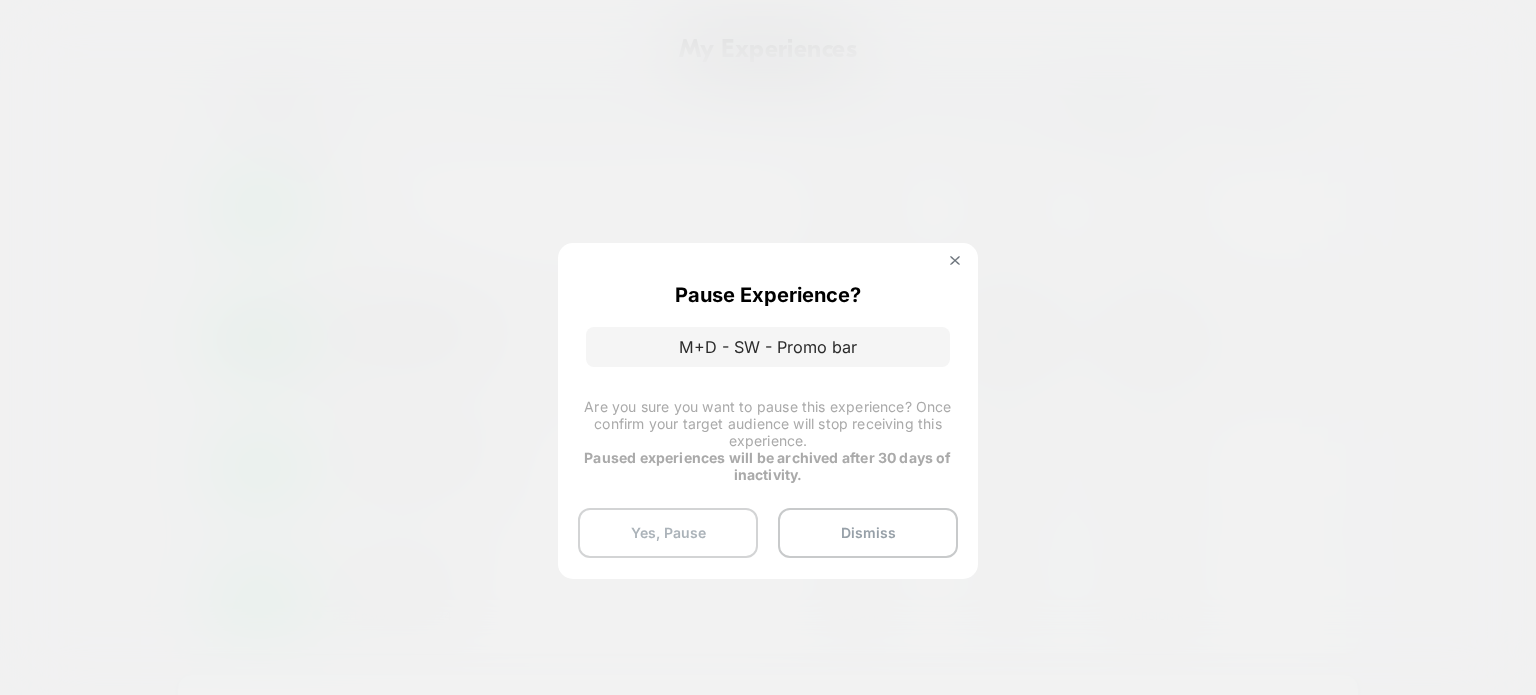 click on "Yes, Pause" at bounding box center [668, 533] 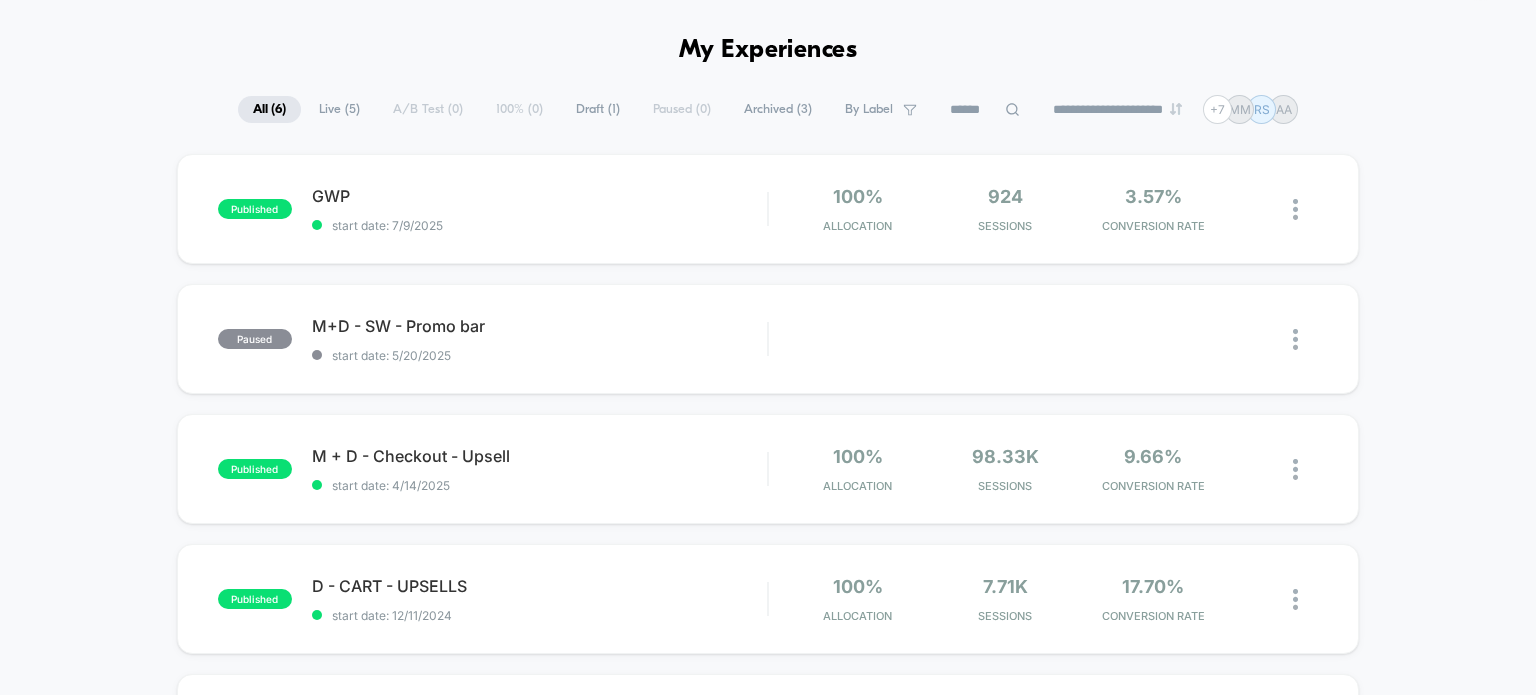 scroll, scrollTop: 0, scrollLeft: 0, axis: both 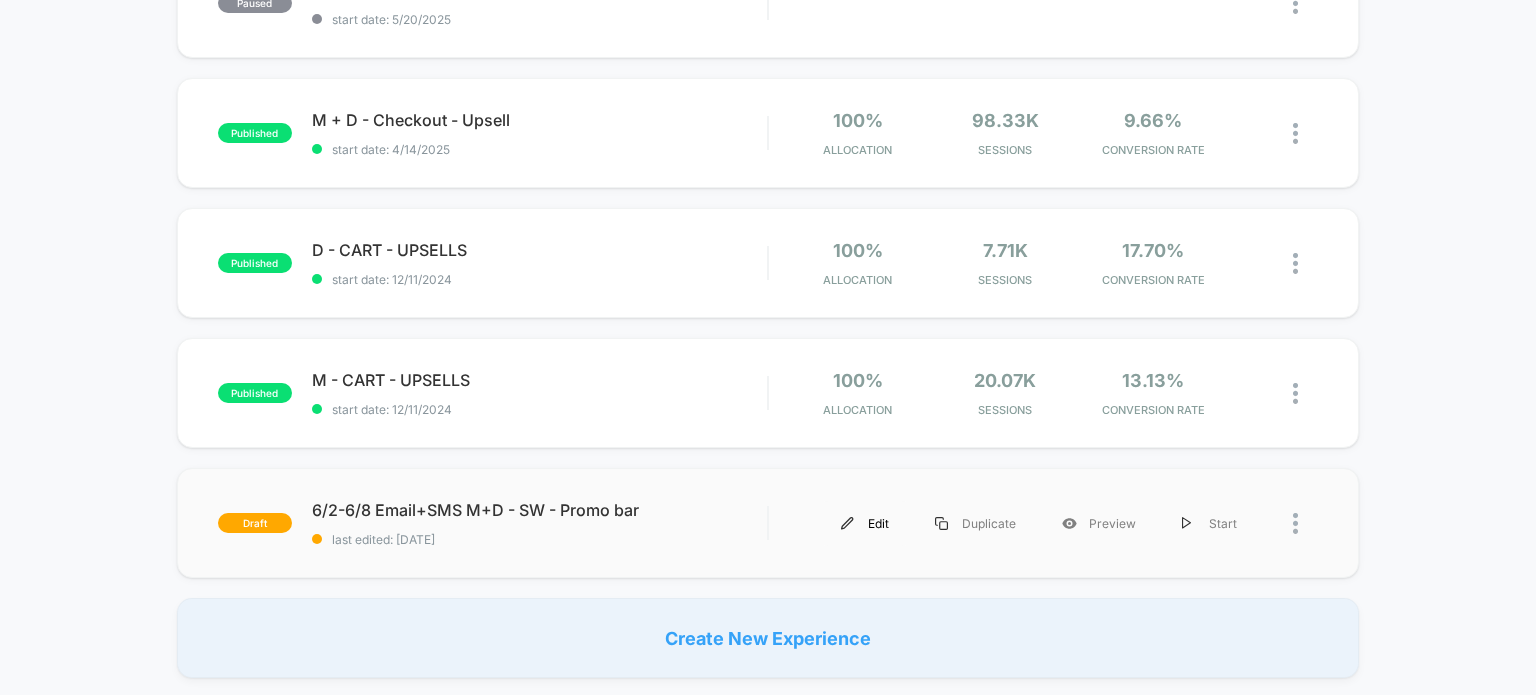 click on "Edit" at bounding box center (865, 523) 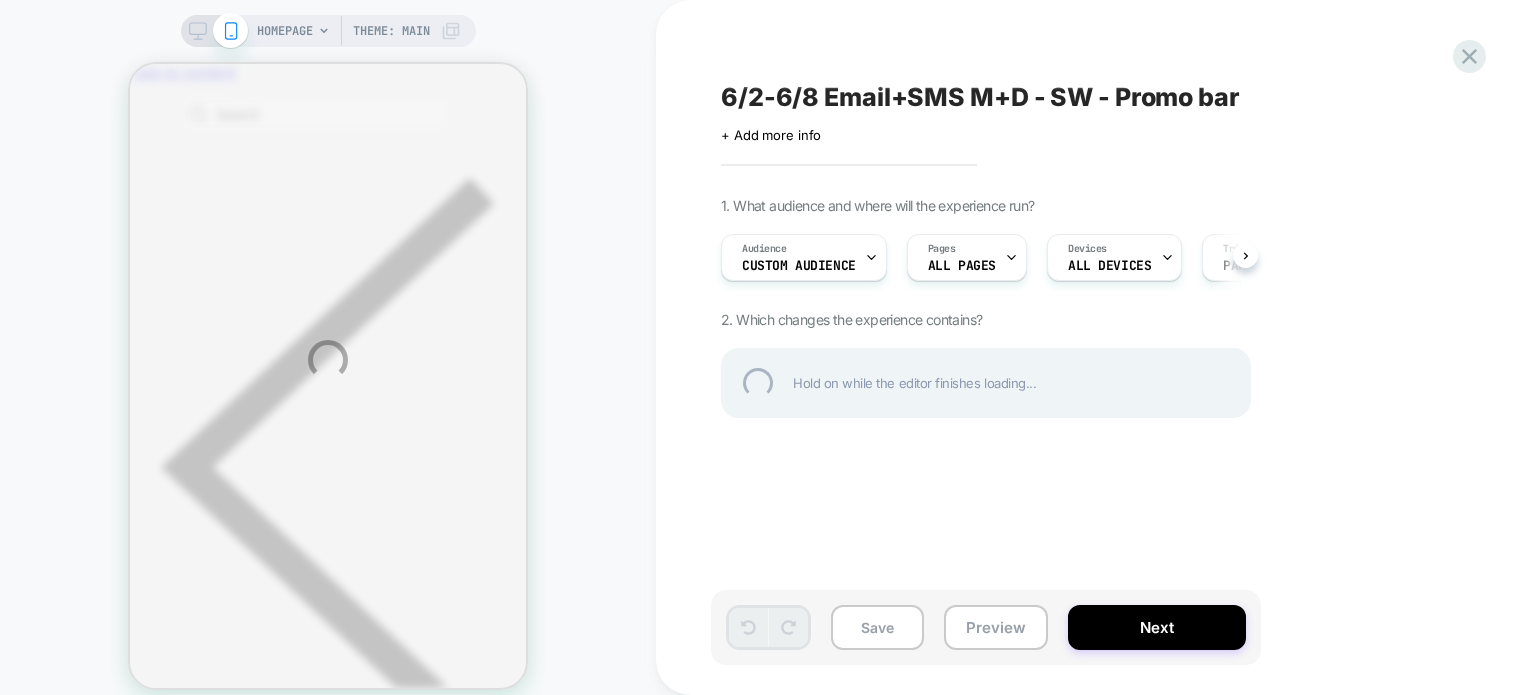 click on "HOMEPAGE Theme: MAIN 6/2-6/8 Email+SMS M+D - SW - Promo bar Click to edit experience details + Add more info 1. What audience and where will the experience run? Audience Custom Audience Pages ALL PAGES Devices ALL DEVICES Trigger Page Load 2. Which changes the experience contains? Hold on while the editor finishes loading... Save Preview Next" at bounding box center (768, 360) 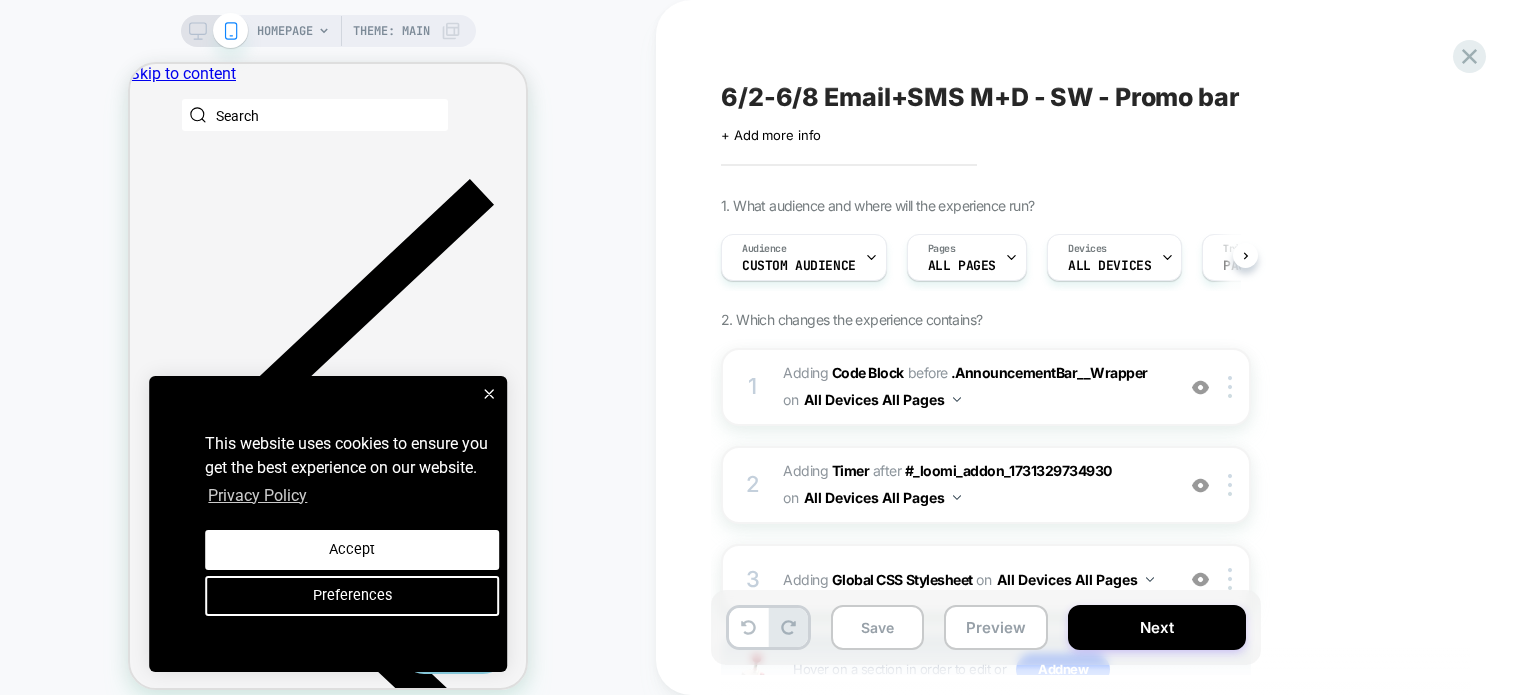scroll, scrollTop: 0, scrollLeft: 0, axis: both 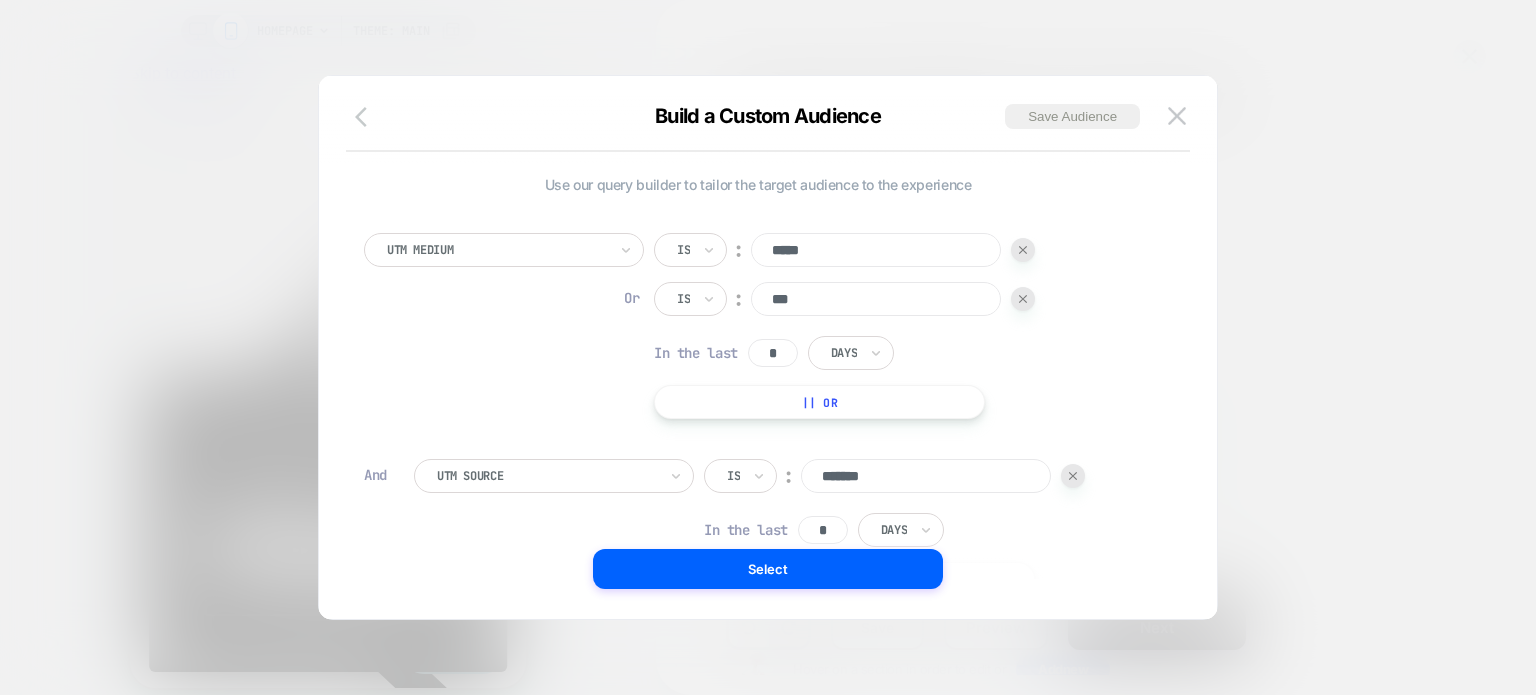 click 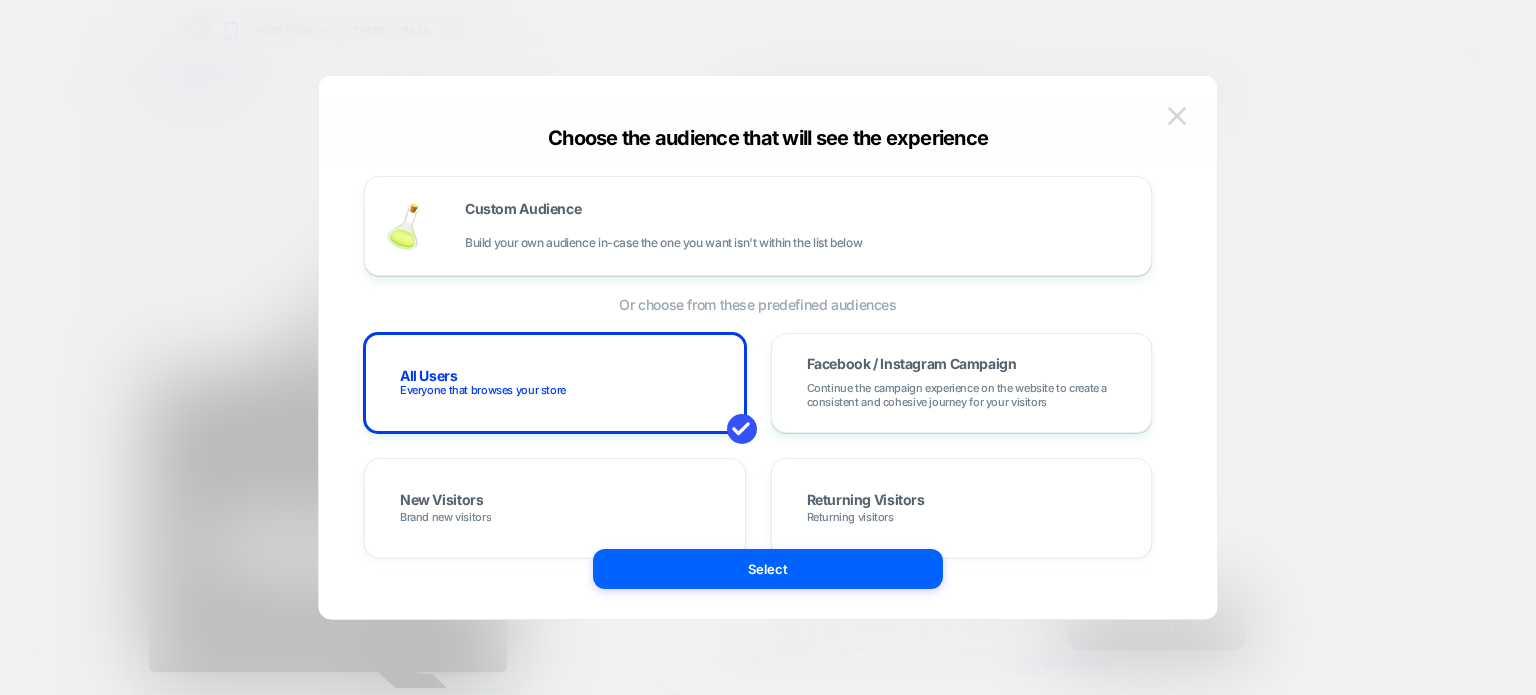 click at bounding box center [1177, 116] 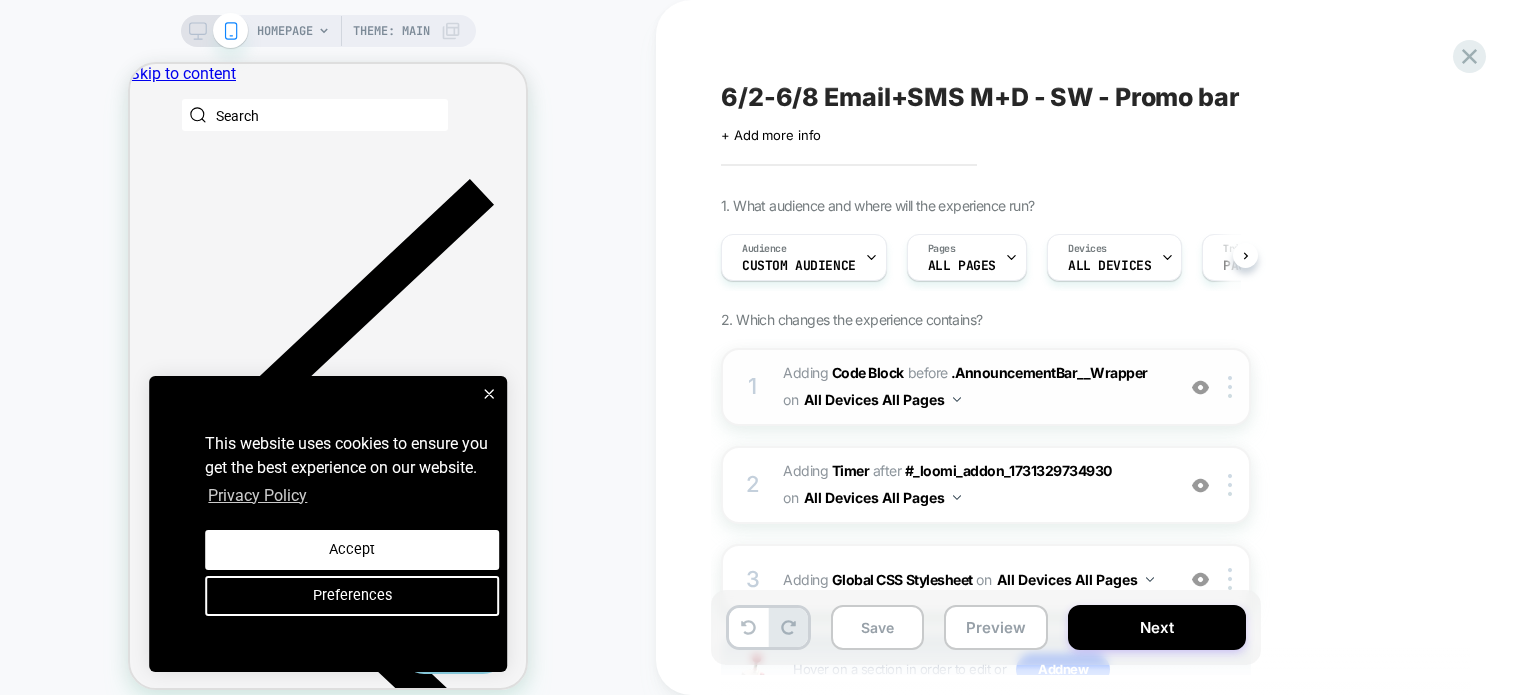 click on "1" at bounding box center [753, 387] 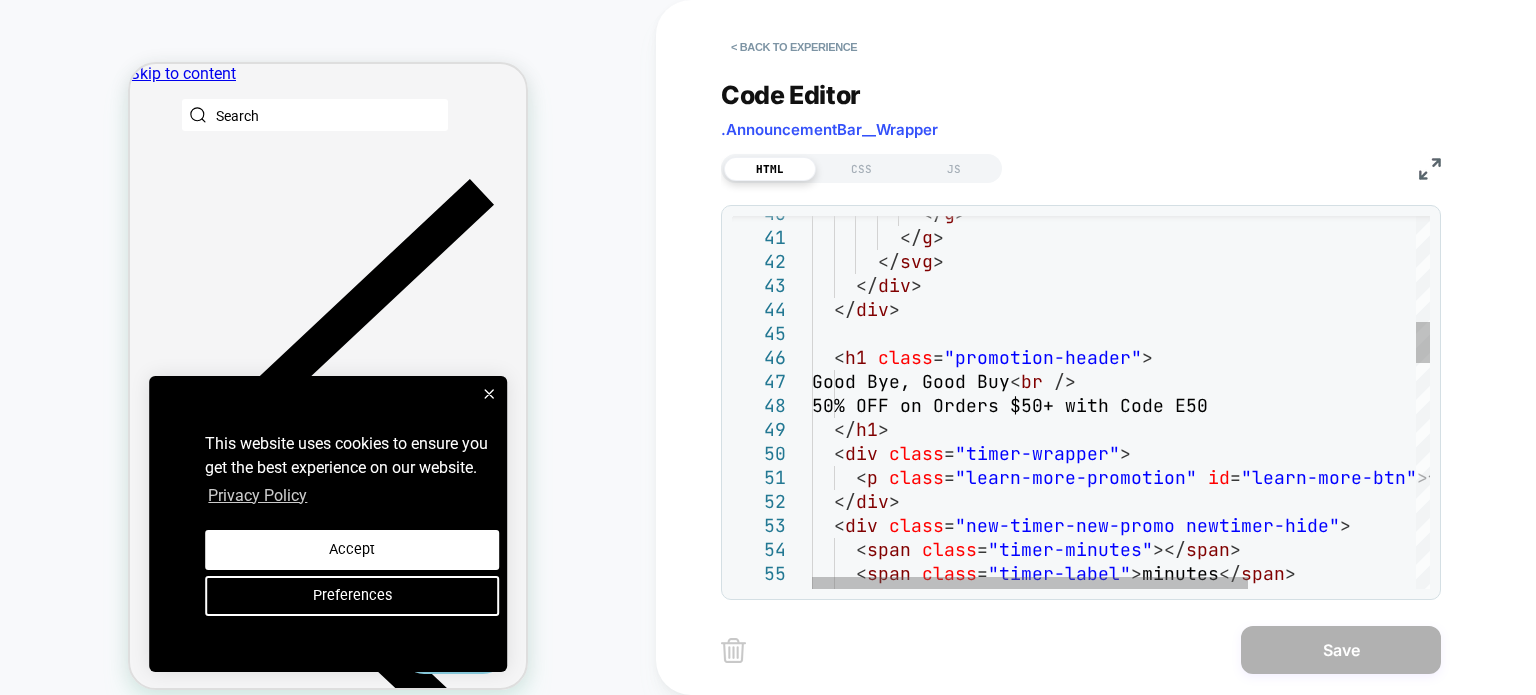 scroll, scrollTop: 0, scrollLeft: 0, axis: both 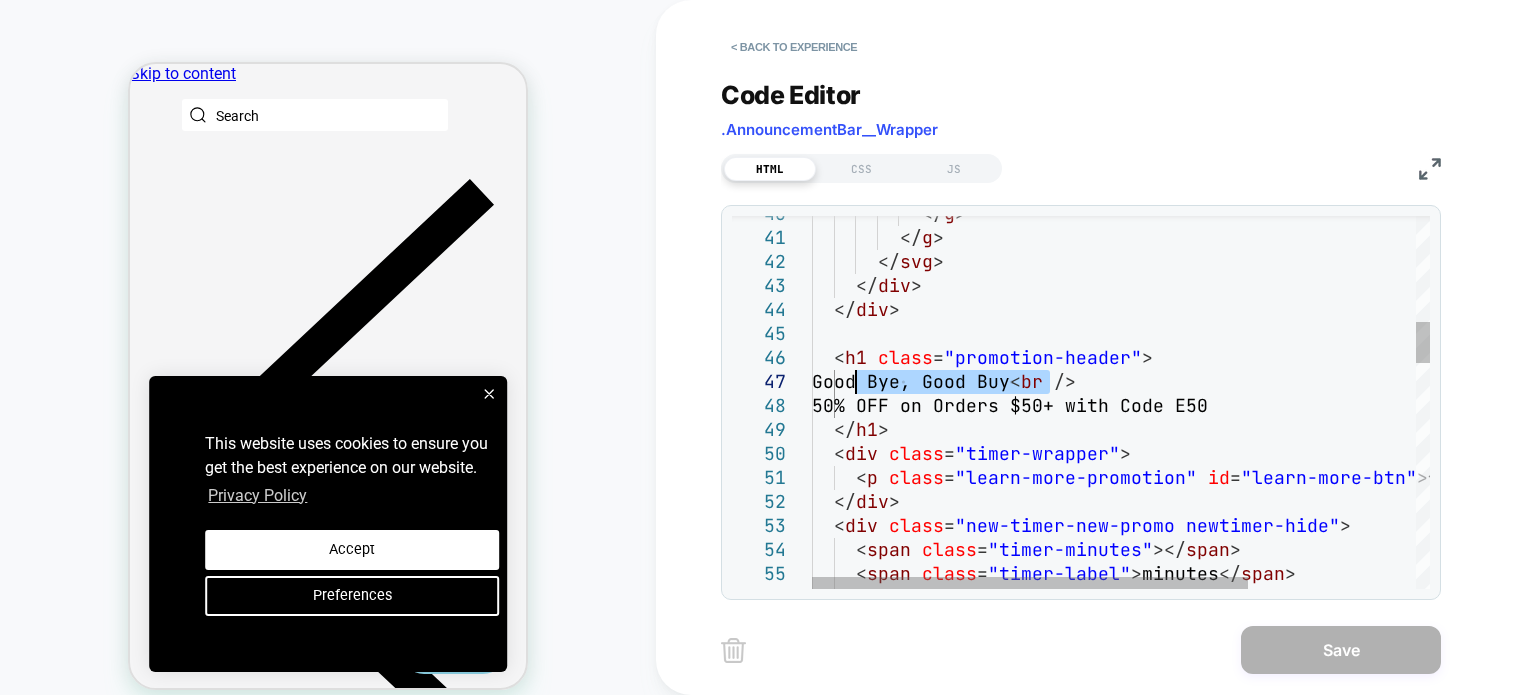 drag, startPoint x: 1050, startPoint y: 384, endPoint x: 857, endPoint y: 380, distance: 193.04144 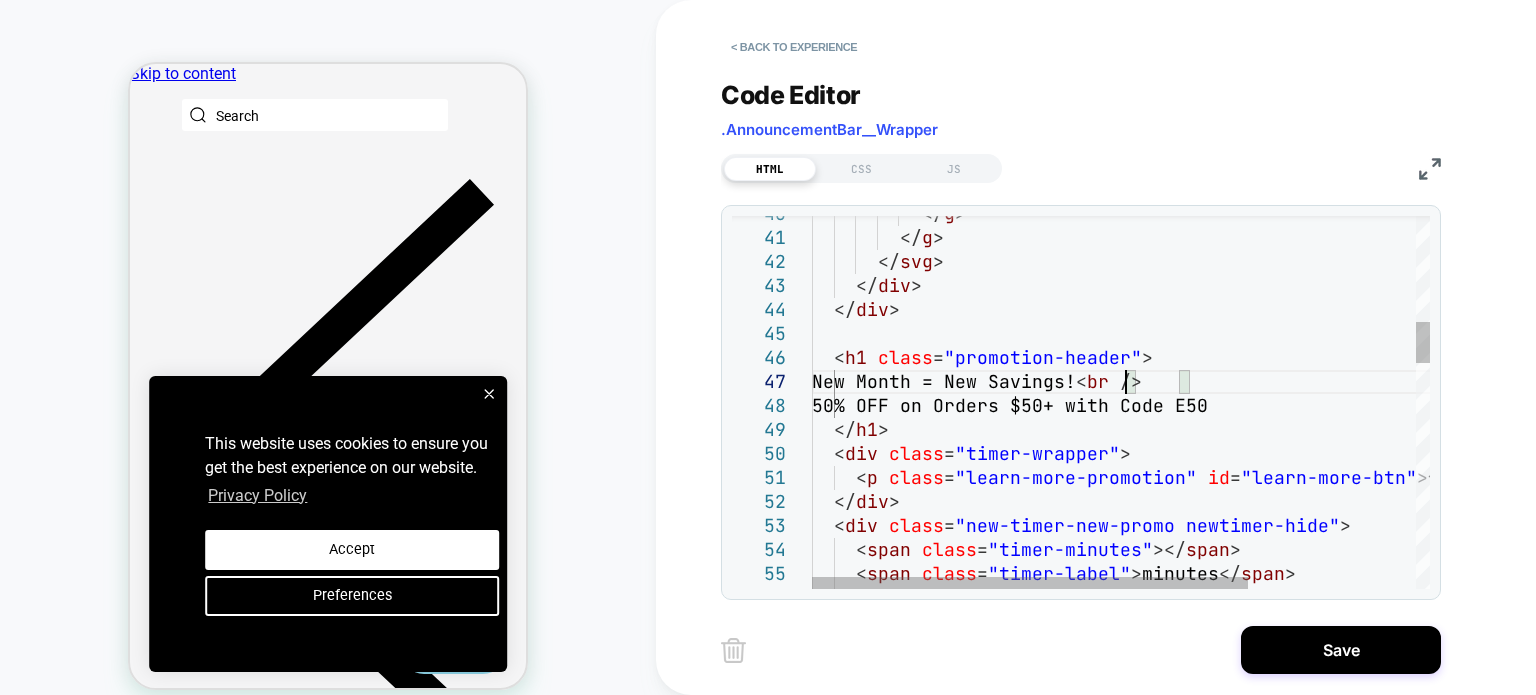 scroll, scrollTop: 144, scrollLeft: 312, axis: both 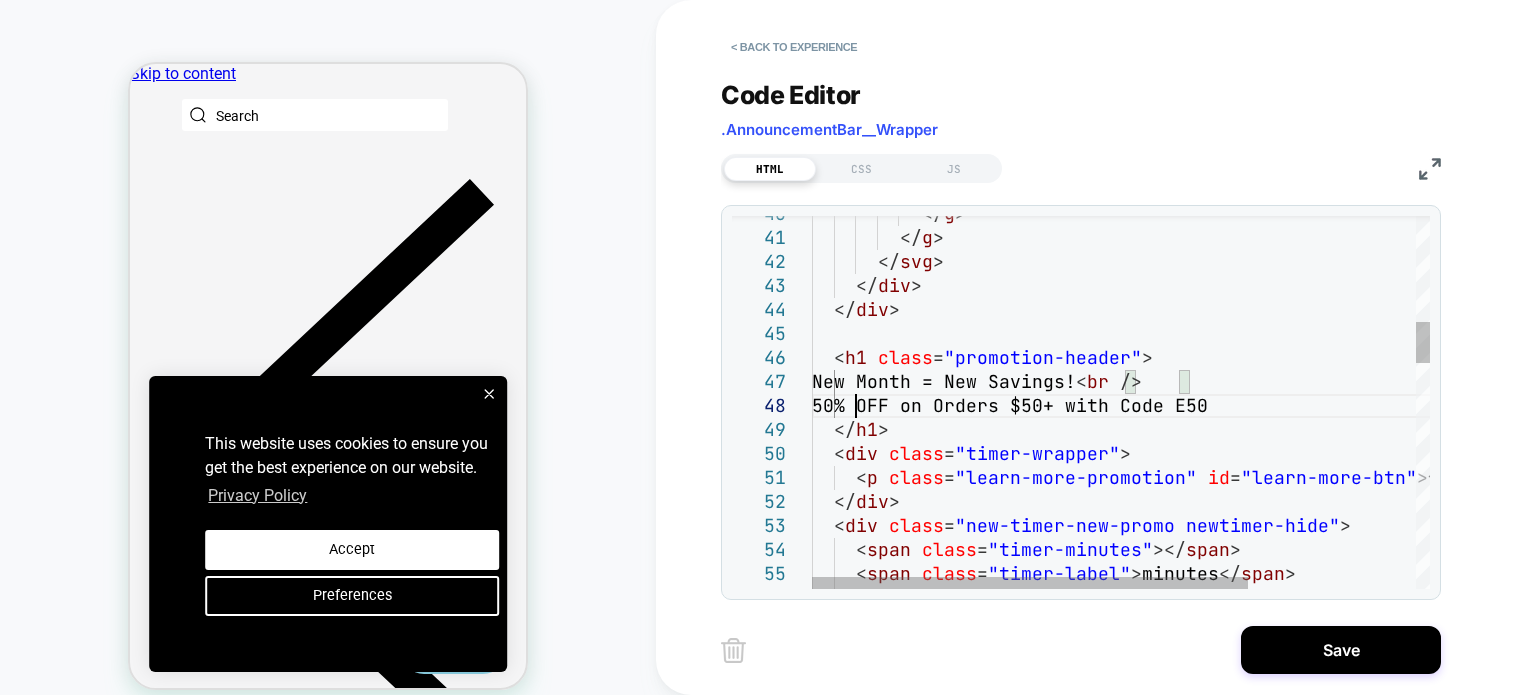click on "</ g >          </ g >        </ svg >      </ div >    </ div >    < h1   class = "promotion-header" >     New Month = New Savings!  < br   />     50% OFF on Orders $50+ with Code E50    </ h1 >    < div   class = "timer-wrapper" >      < p   class = "learn-more-promotion"   id = "learn-more-btn" > *Learn More </ p >    </ div >    < div   class = "new-timer-new-promo newtimer-hide" >      < span   class = "timer-minutes" ></ span >      < span   class = "timer-label" > minutes </ span >      < span   class = "timer-seconds" ></ span >" at bounding box center [1240, 940] 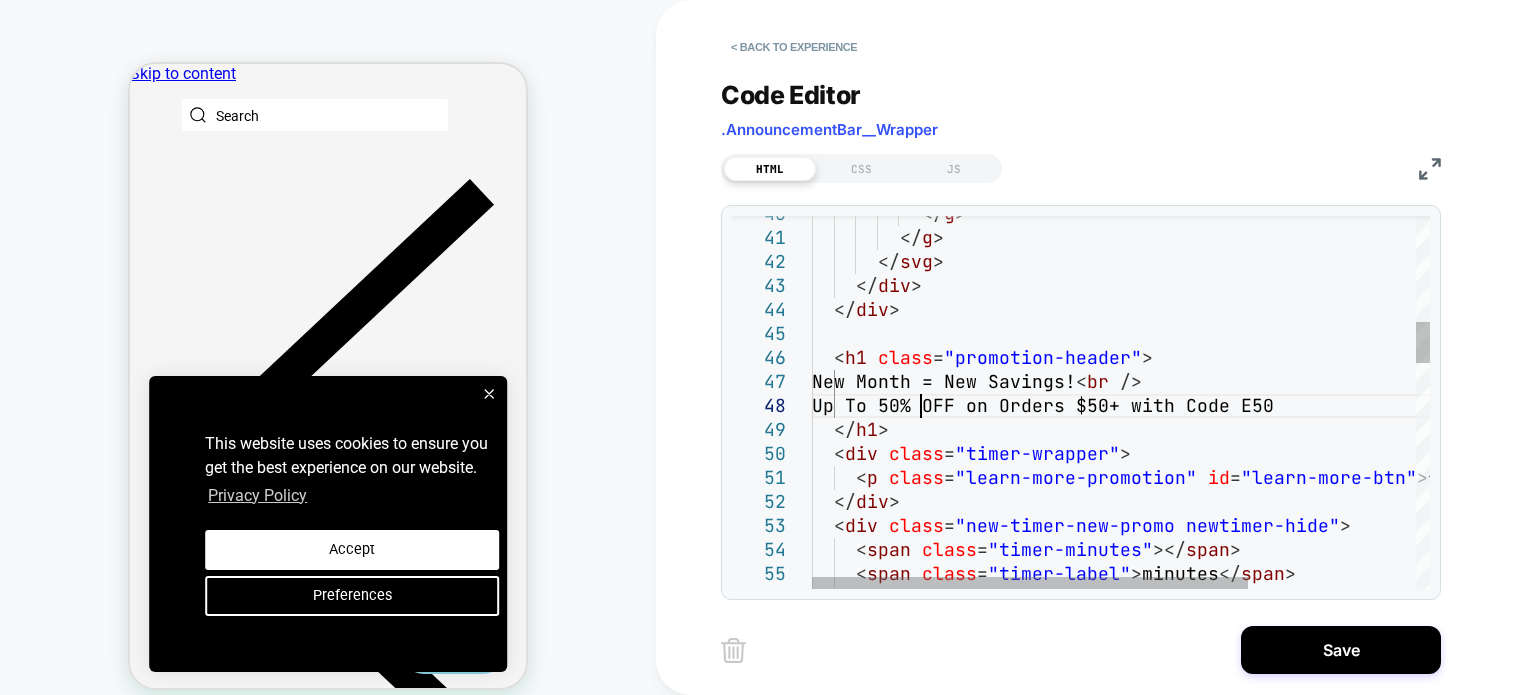 scroll, scrollTop: 168, scrollLeft: 107, axis: both 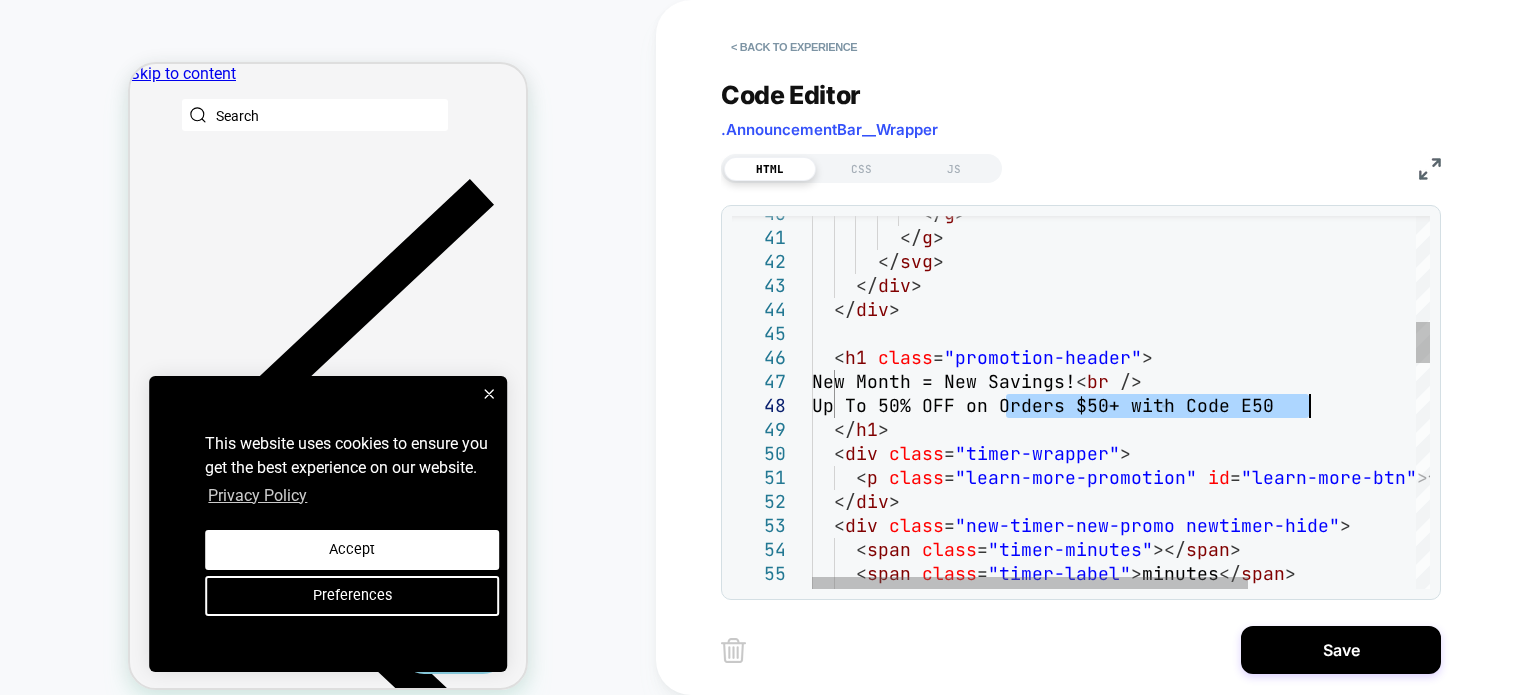 drag, startPoint x: 1004, startPoint y: 404, endPoint x: 1312, endPoint y: 411, distance: 308.07953 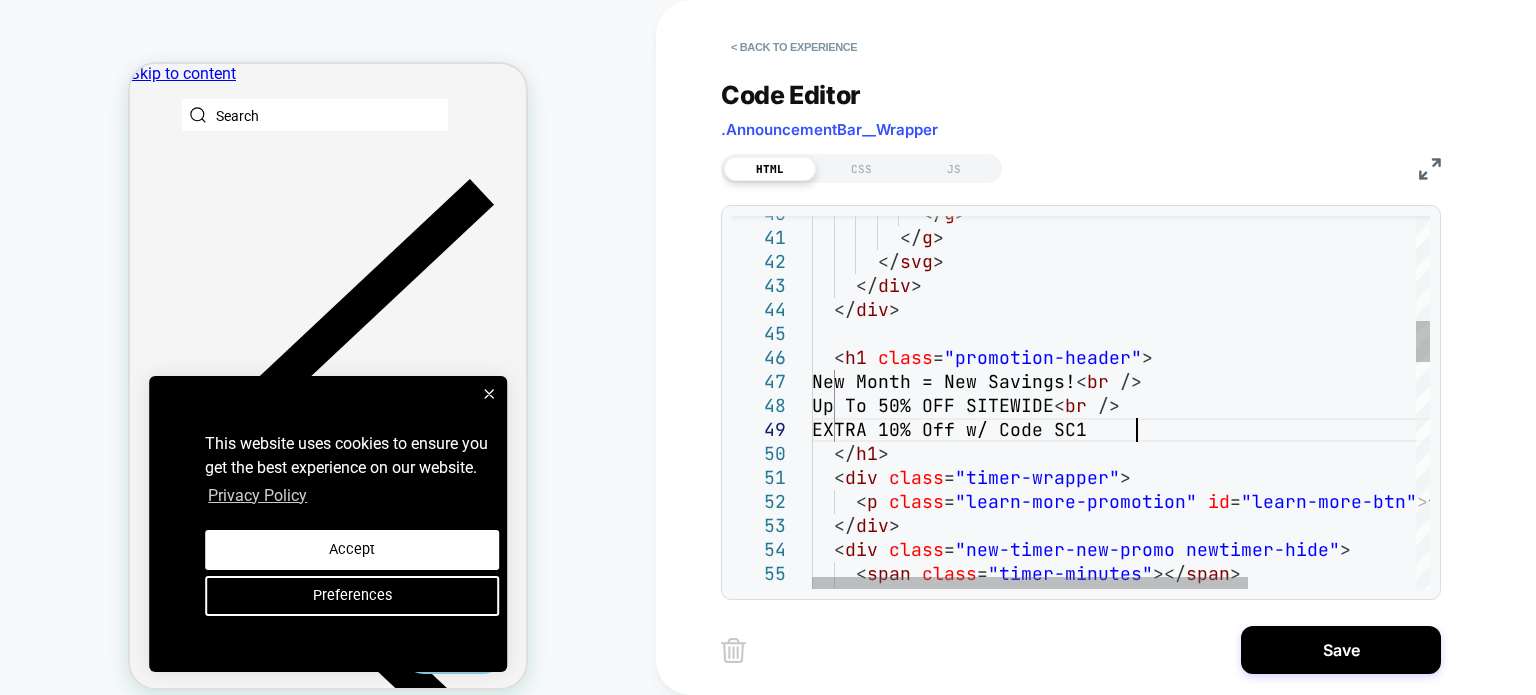 scroll, scrollTop: 192, scrollLeft: 332, axis: both 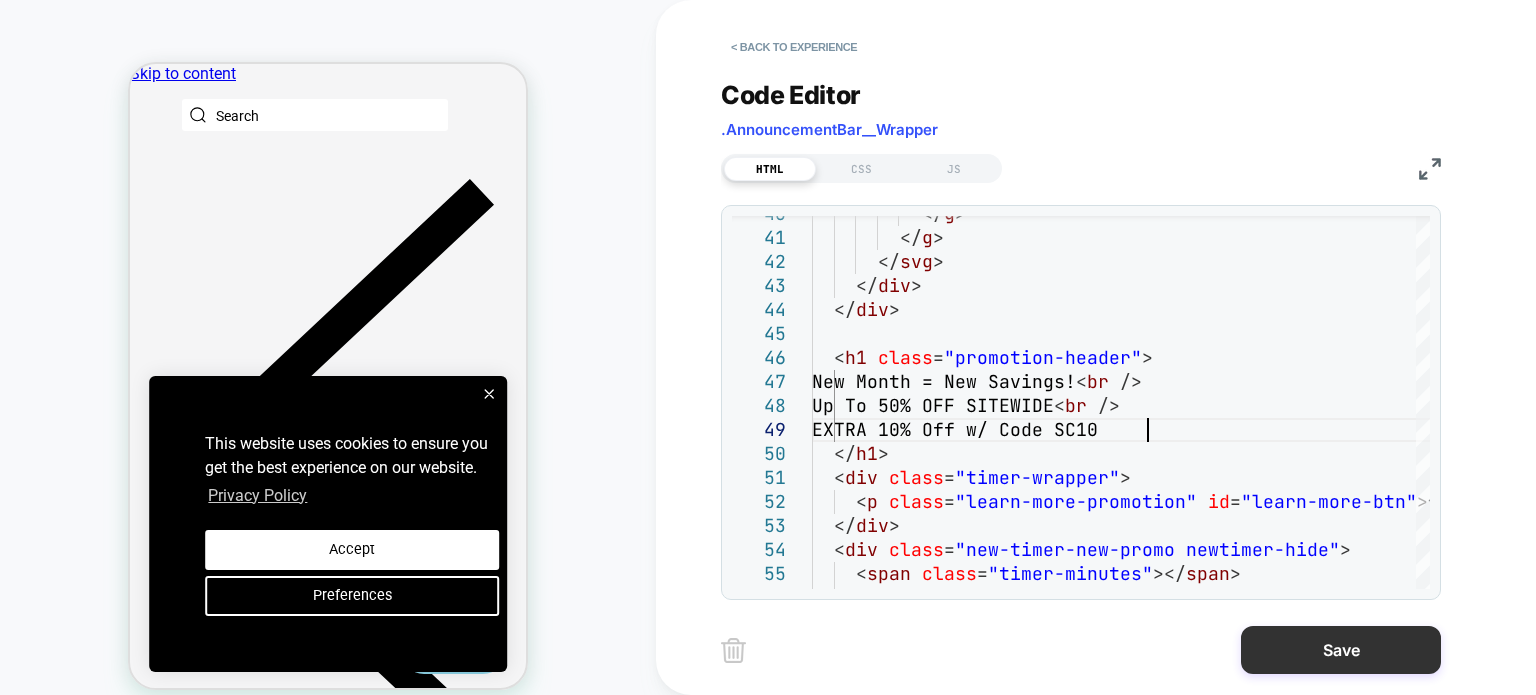 type on "**********" 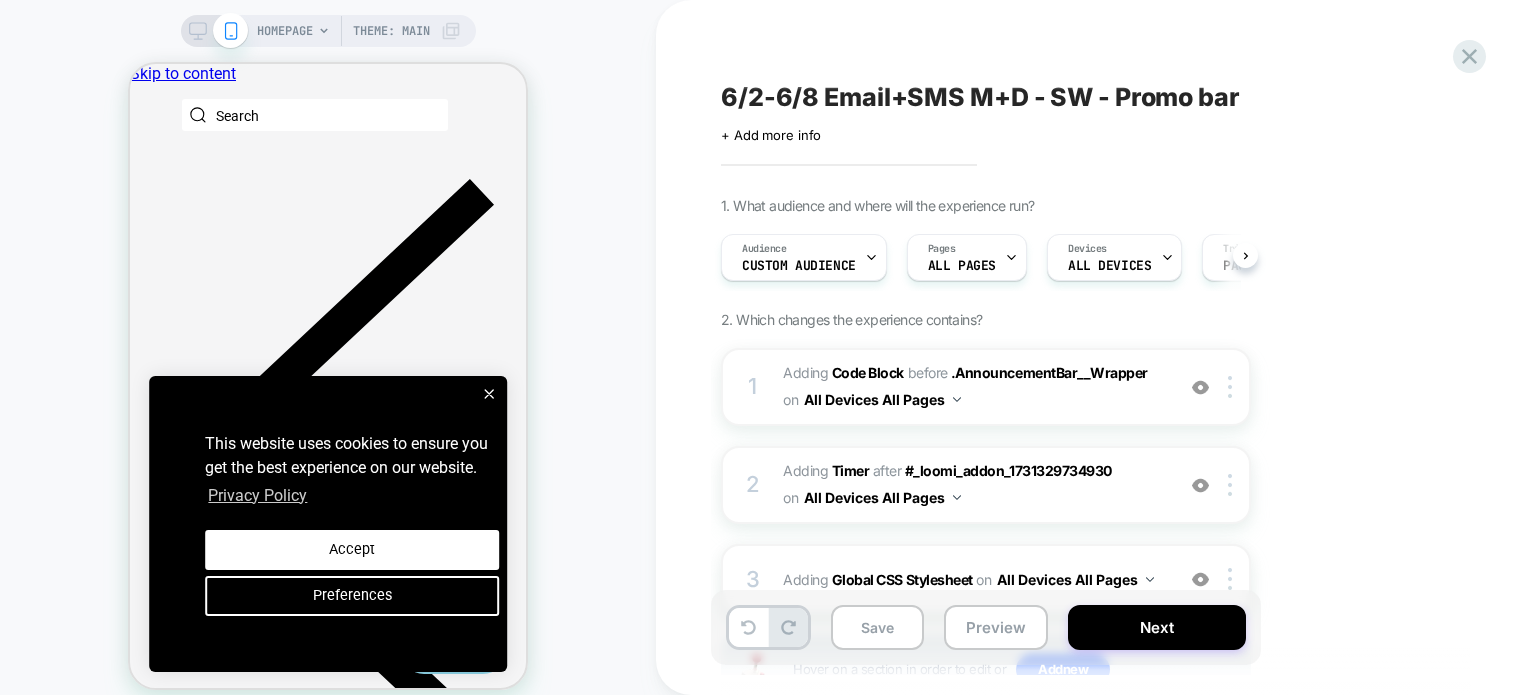 scroll, scrollTop: 0, scrollLeft: 0, axis: both 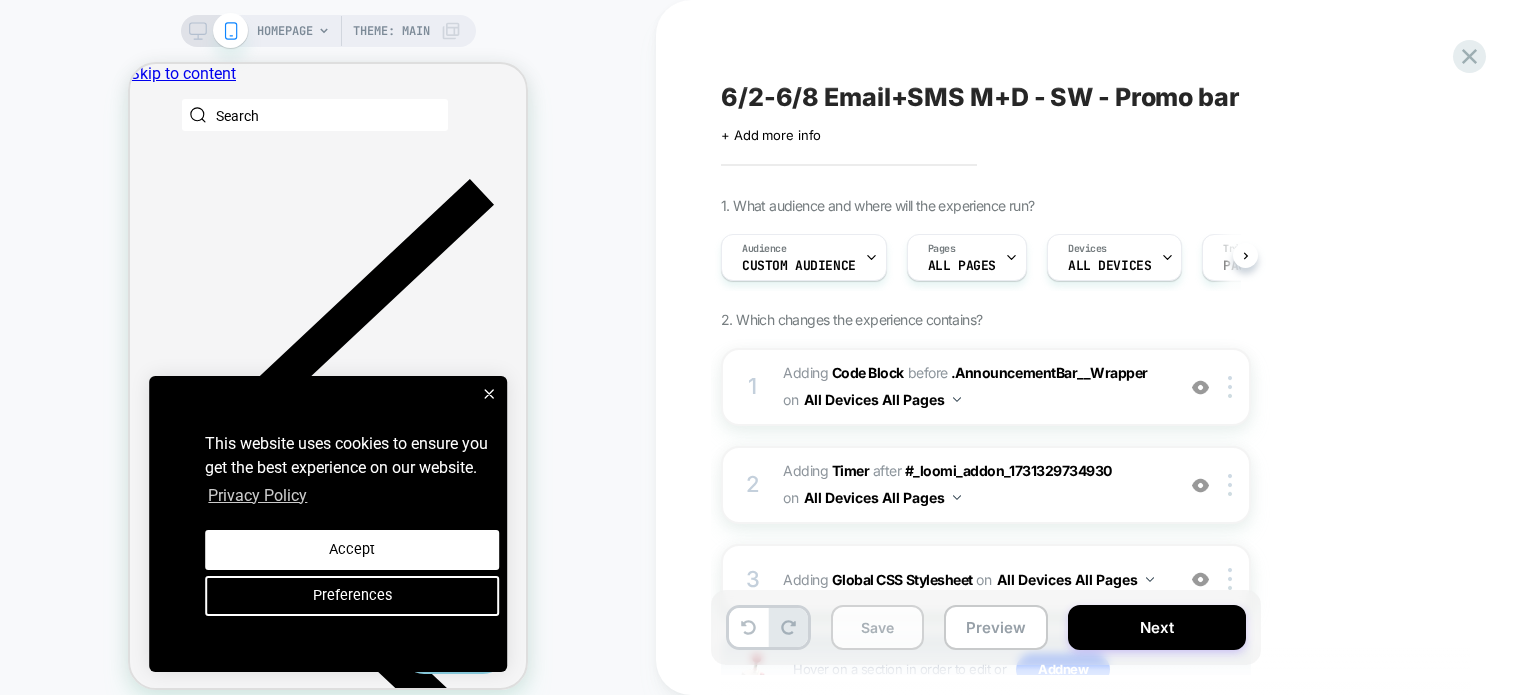 click on "Save" at bounding box center [877, 627] 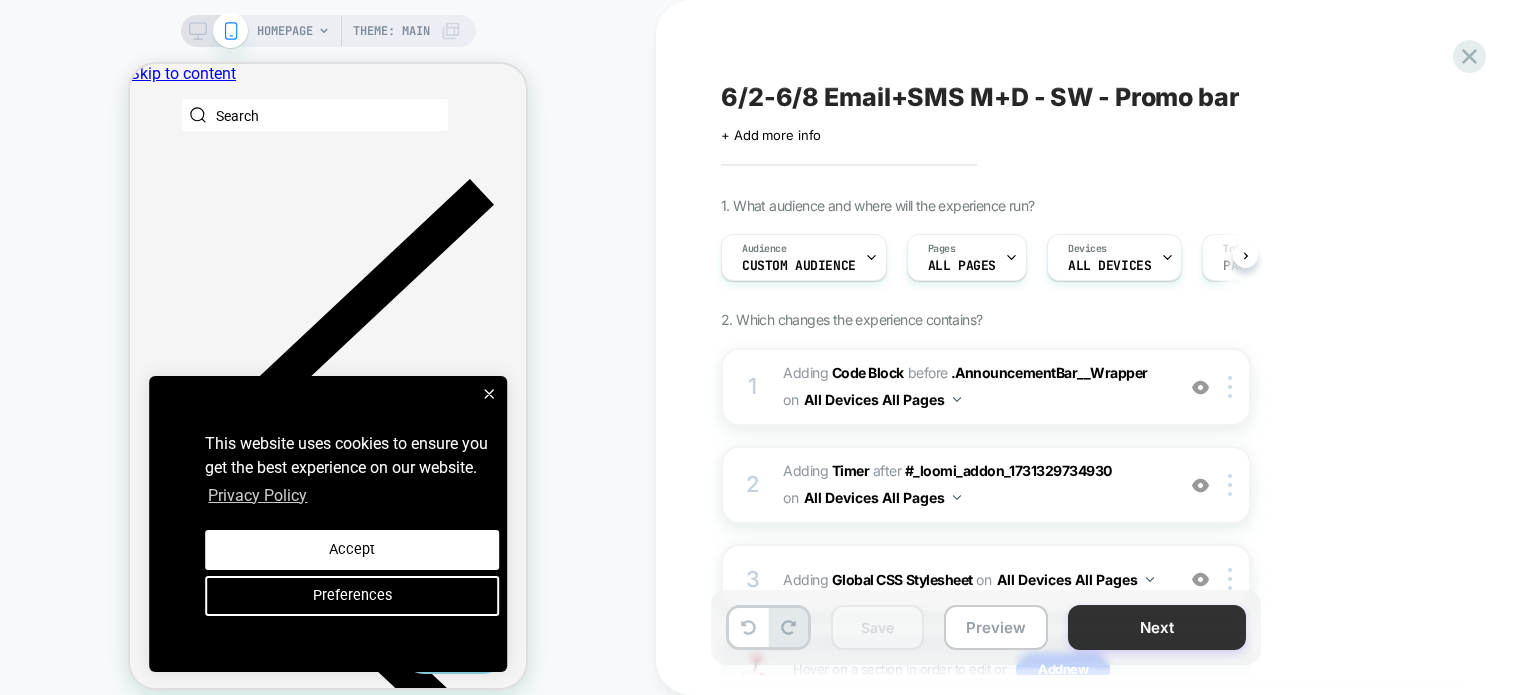 click on "Next" at bounding box center (1157, 627) 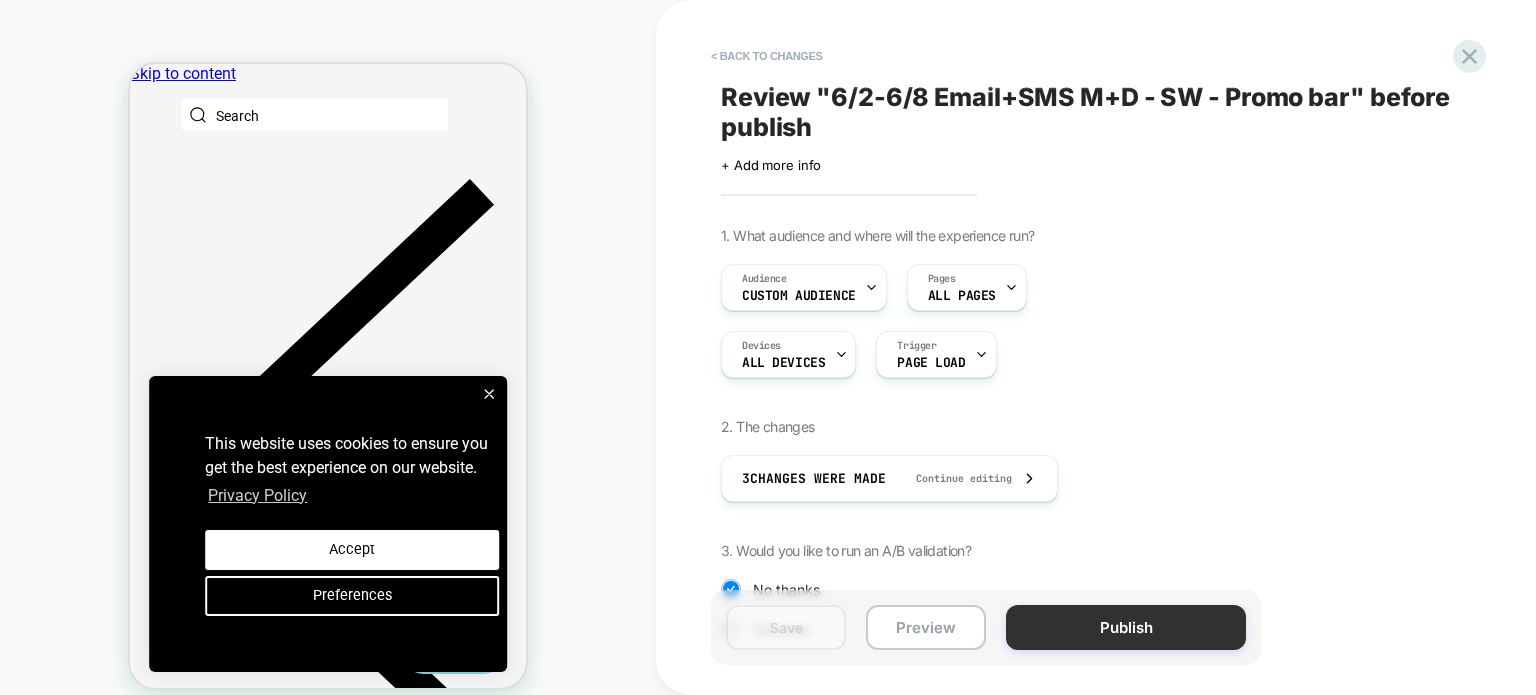 click on "Publish" at bounding box center [1126, 627] 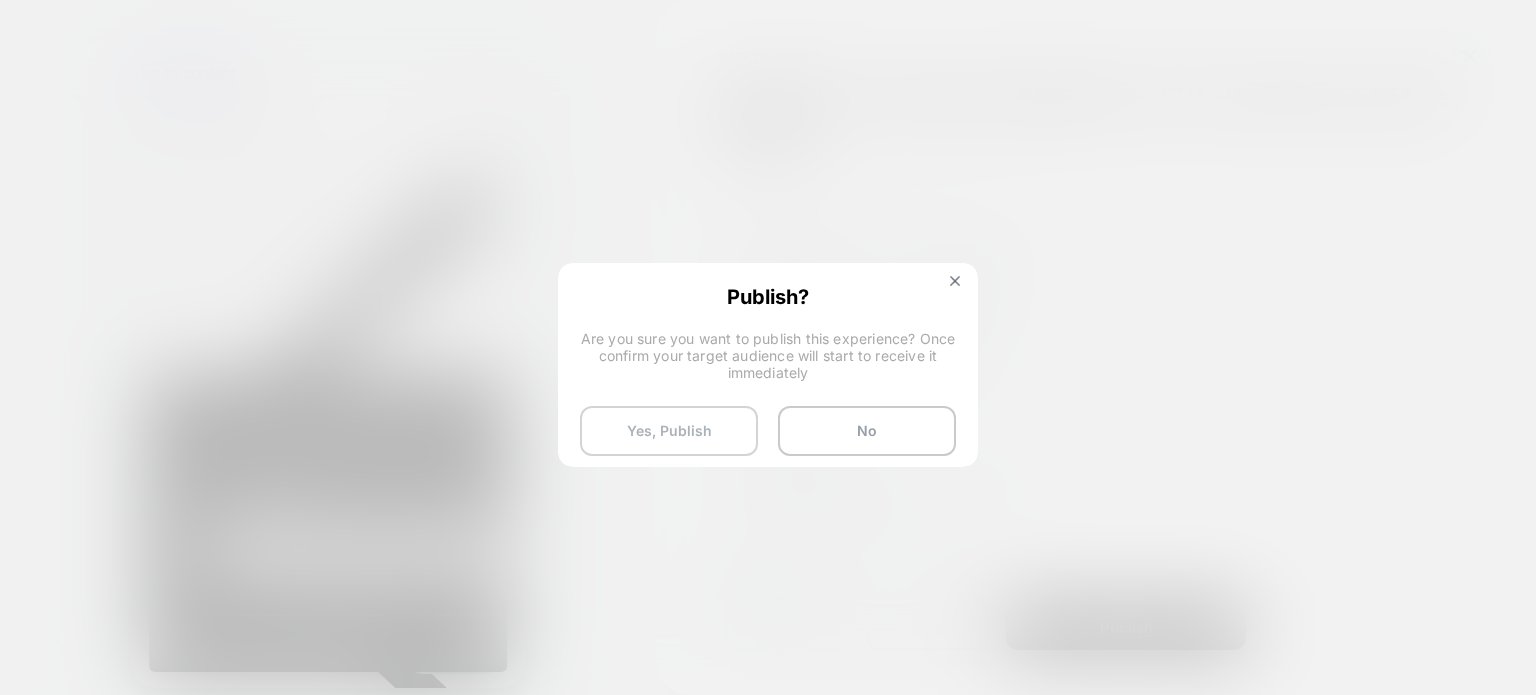 click on "Yes, Publish" at bounding box center (669, 431) 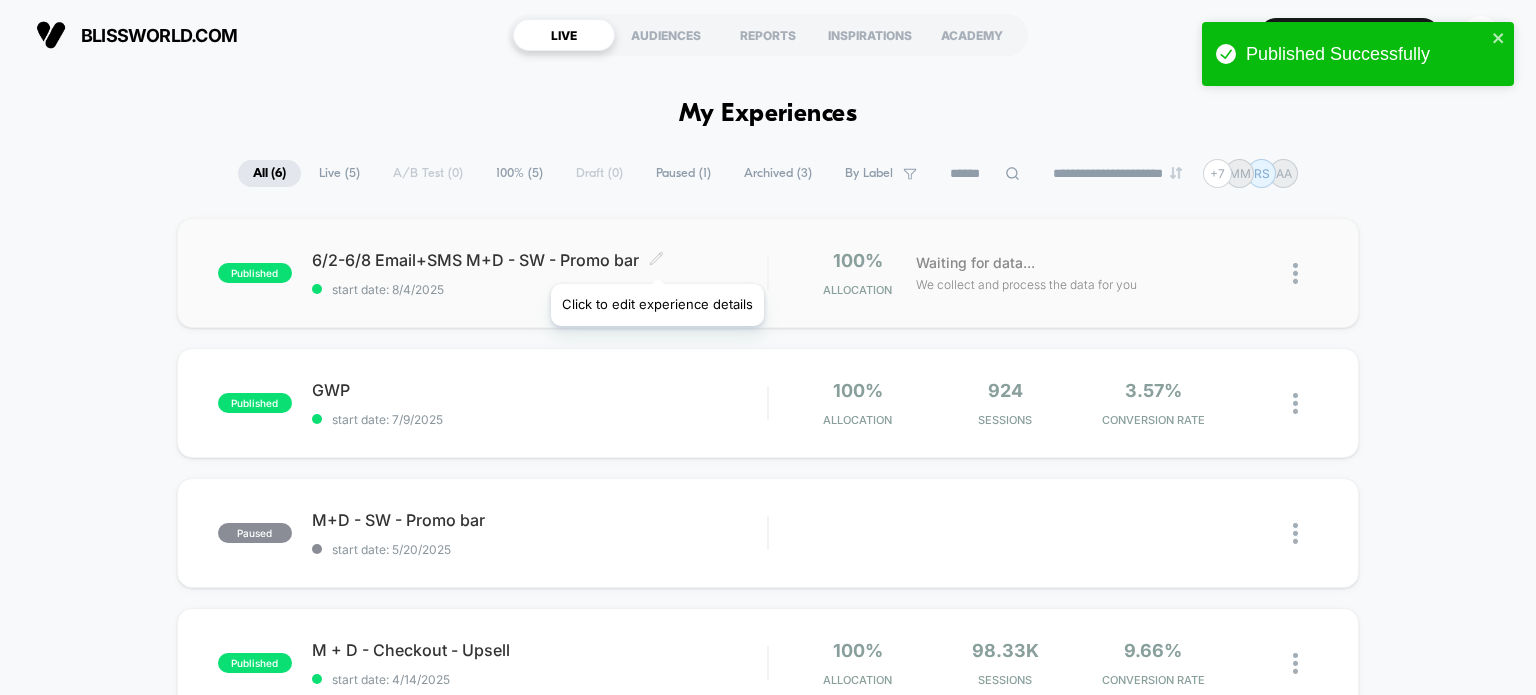 click 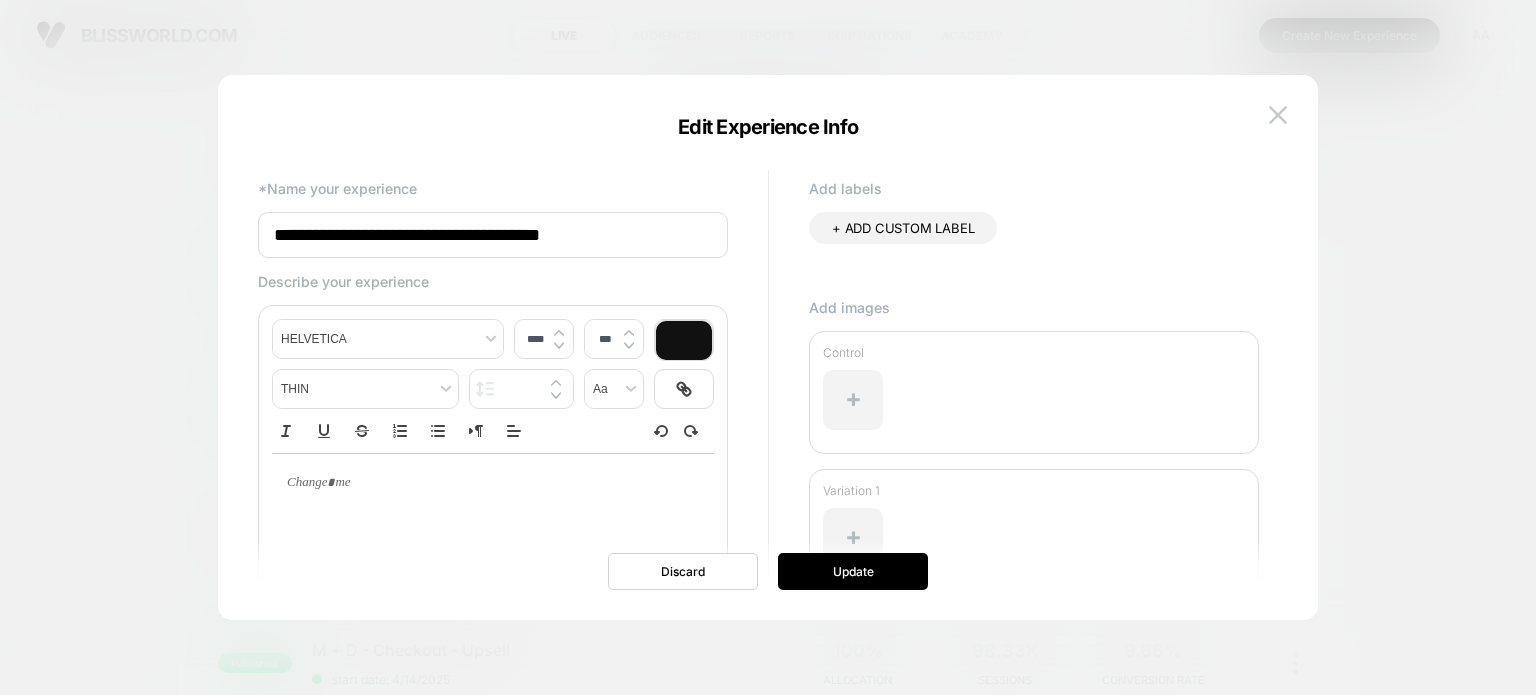 drag, startPoint x: 300, startPoint y: 230, endPoint x: 349, endPoint y: 221, distance: 49.819675 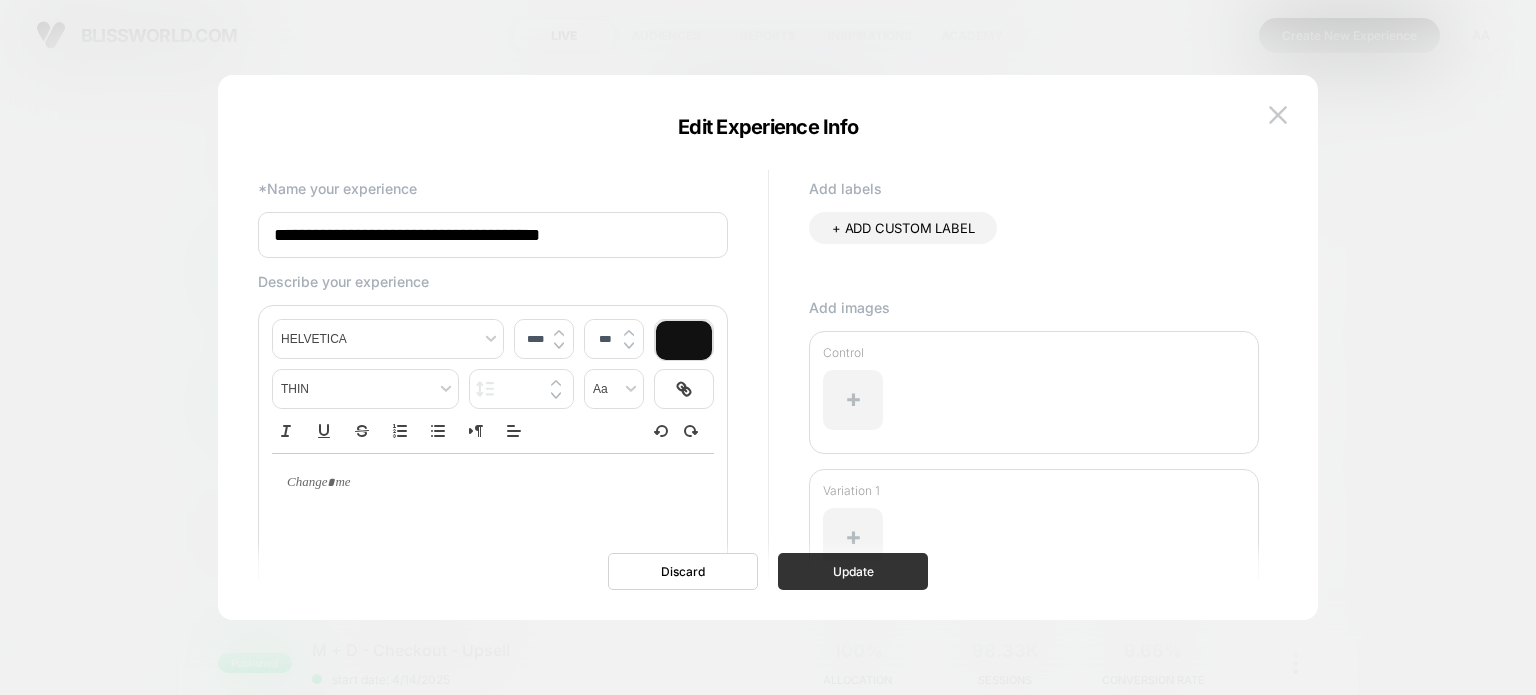 type on "**********" 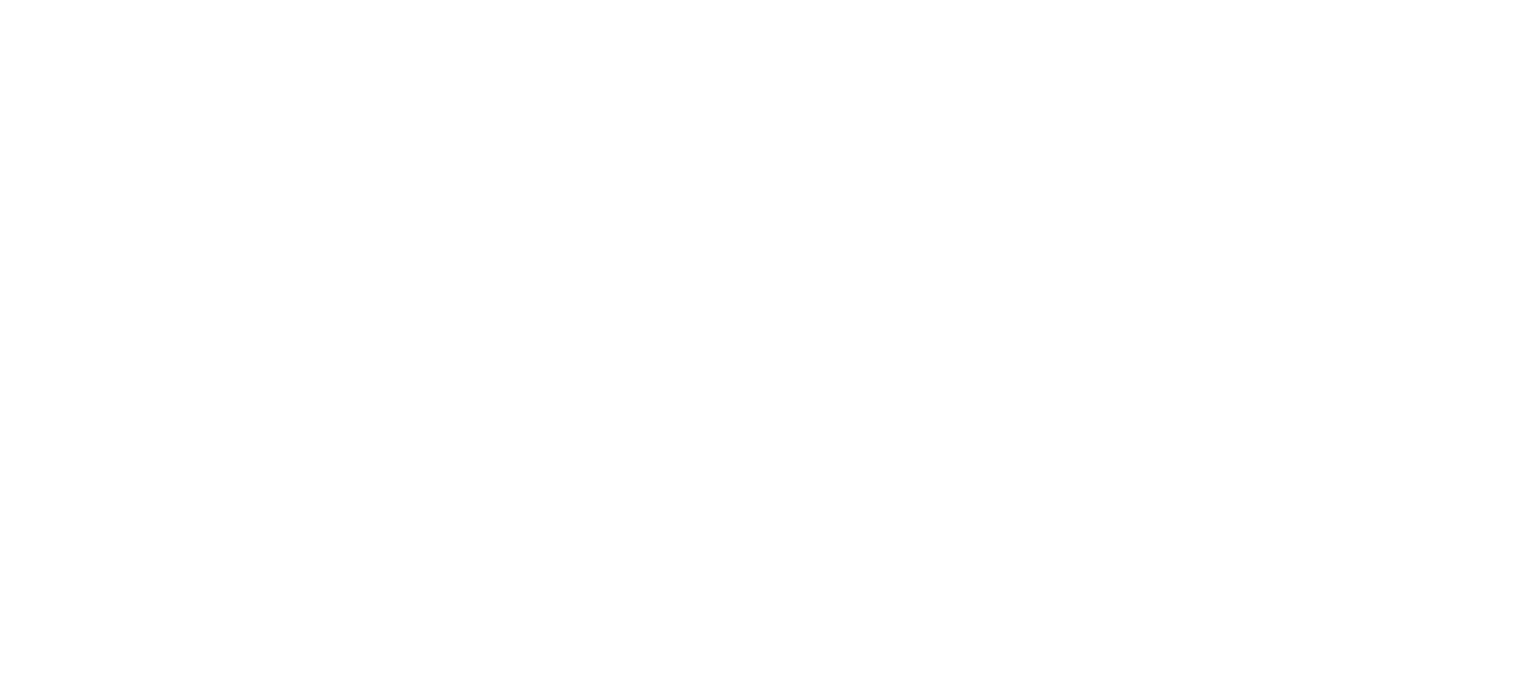 scroll, scrollTop: 0, scrollLeft: 0, axis: both 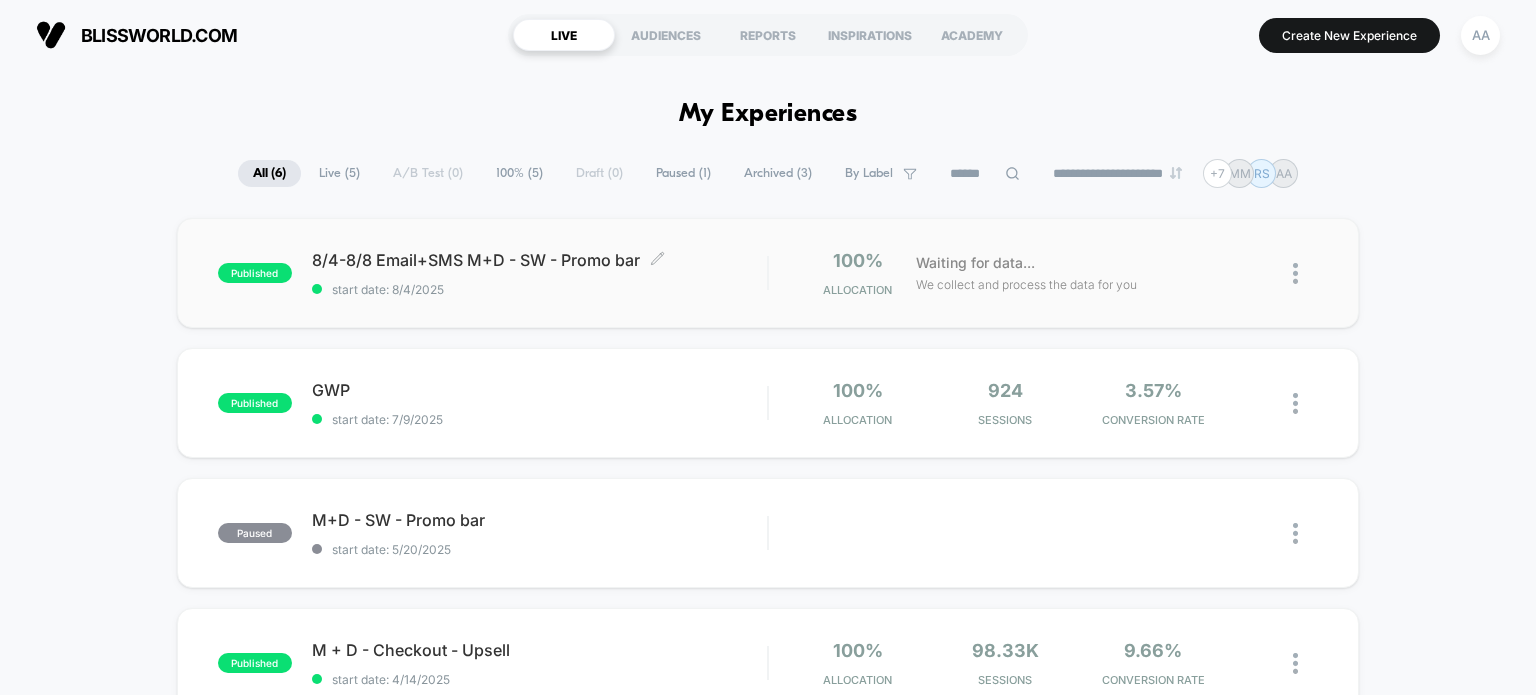 click on "[DATE]-[DATE] Email+SMS M+D - SW - Promo bar Click to edit experience details" at bounding box center (540, 260) 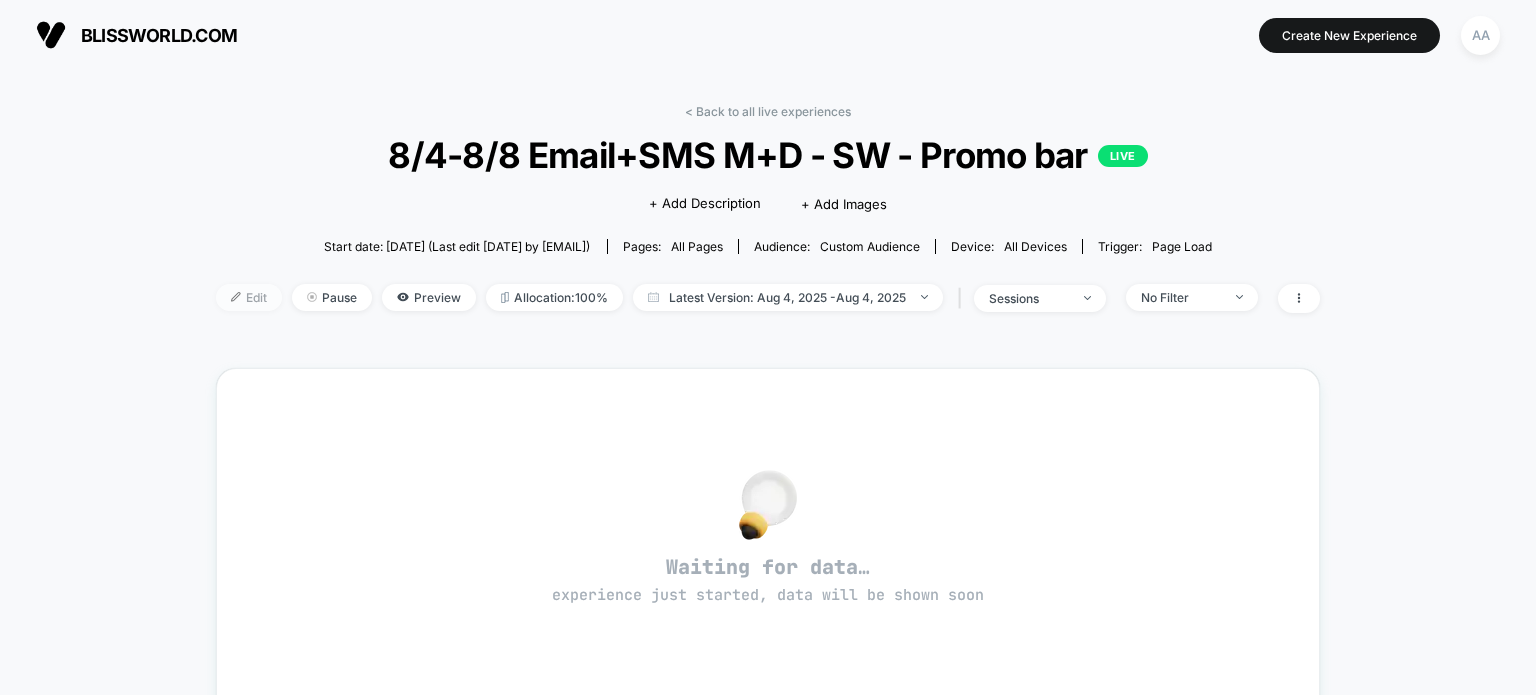click on "Edit" at bounding box center [249, 297] 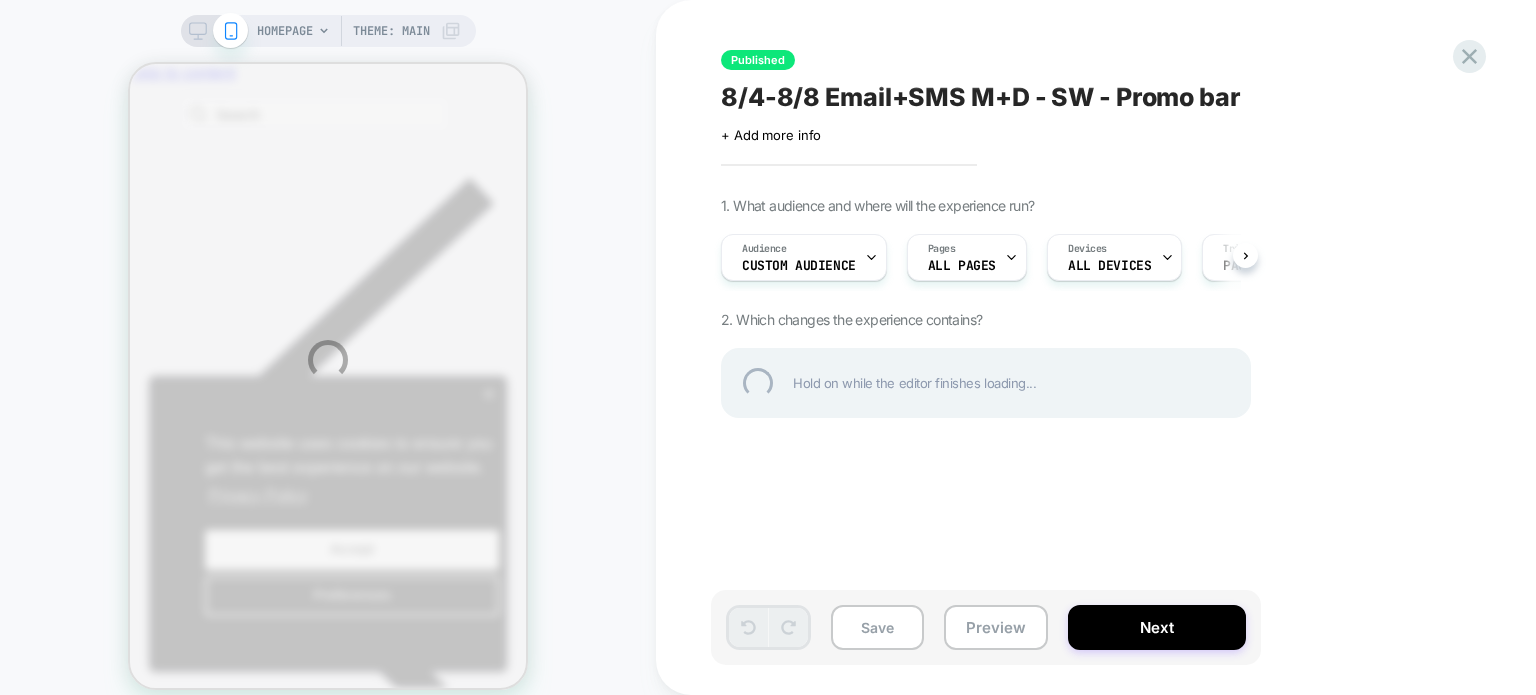 scroll, scrollTop: 0, scrollLeft: 0, axis: both 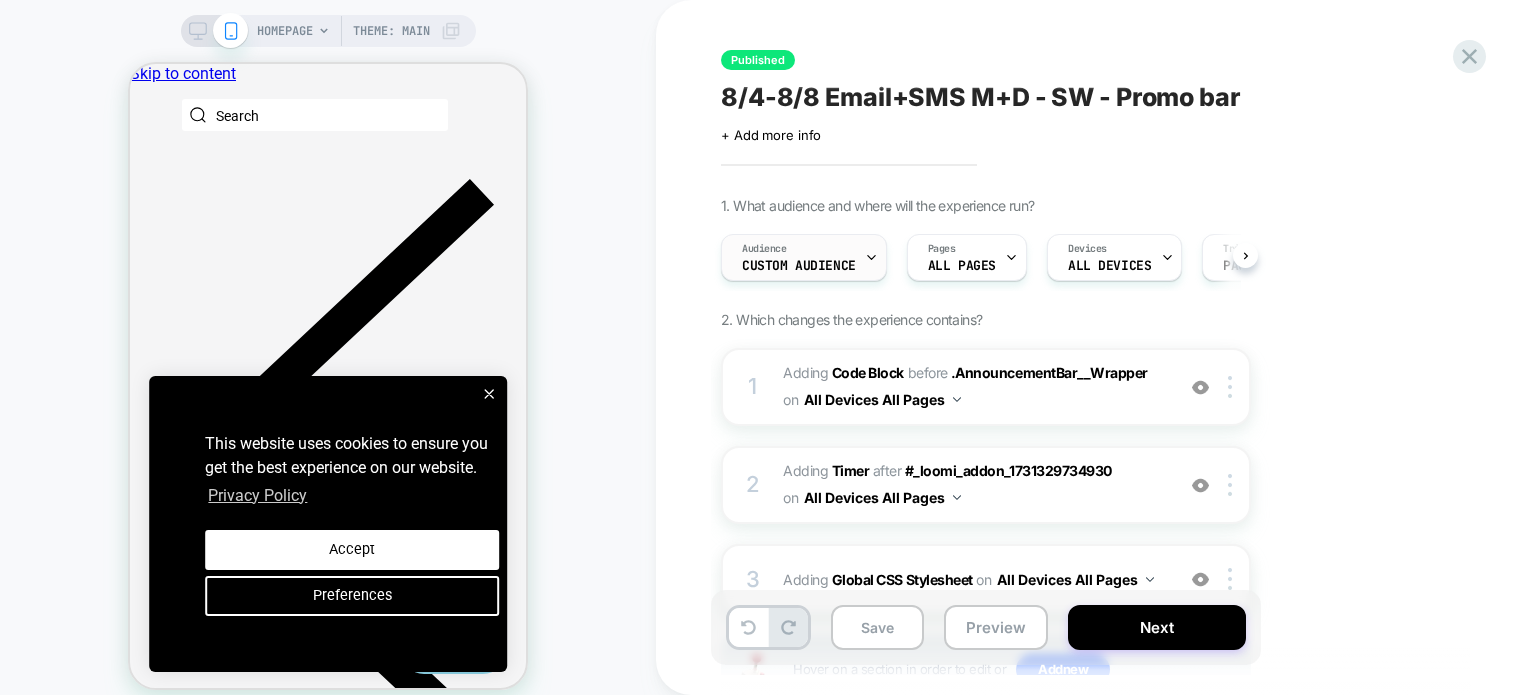 click on "Audience" at bounding box center (764, 249) 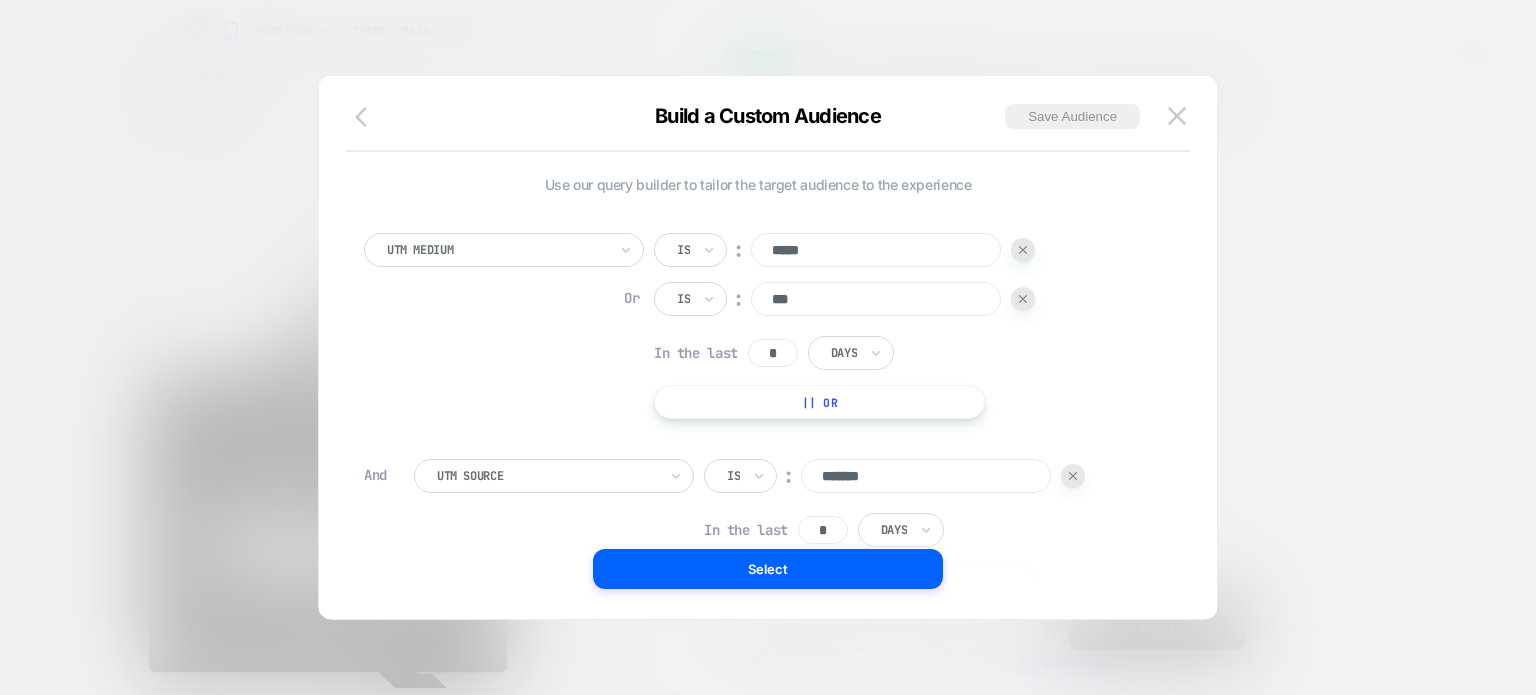 click 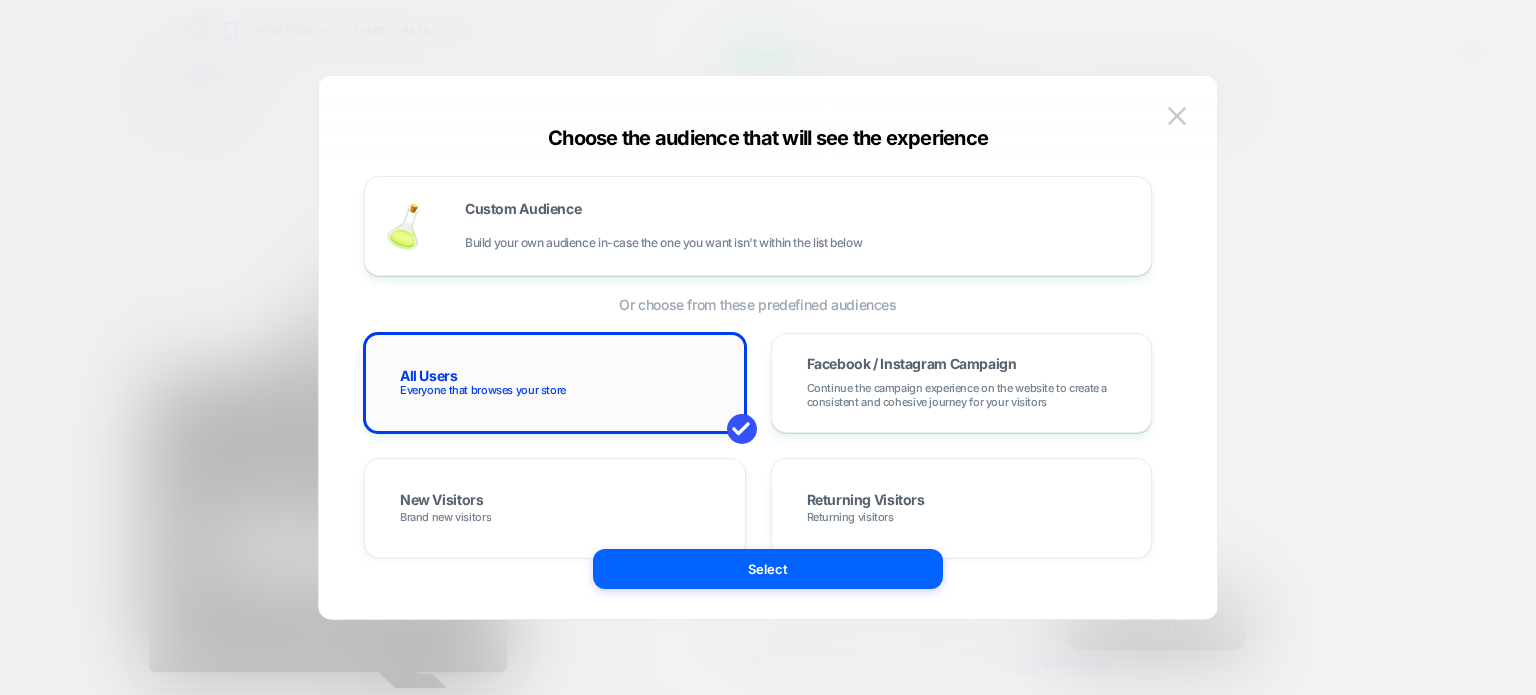 click on "All Users Everyone that browses your store" at bounding box center [555, 383] 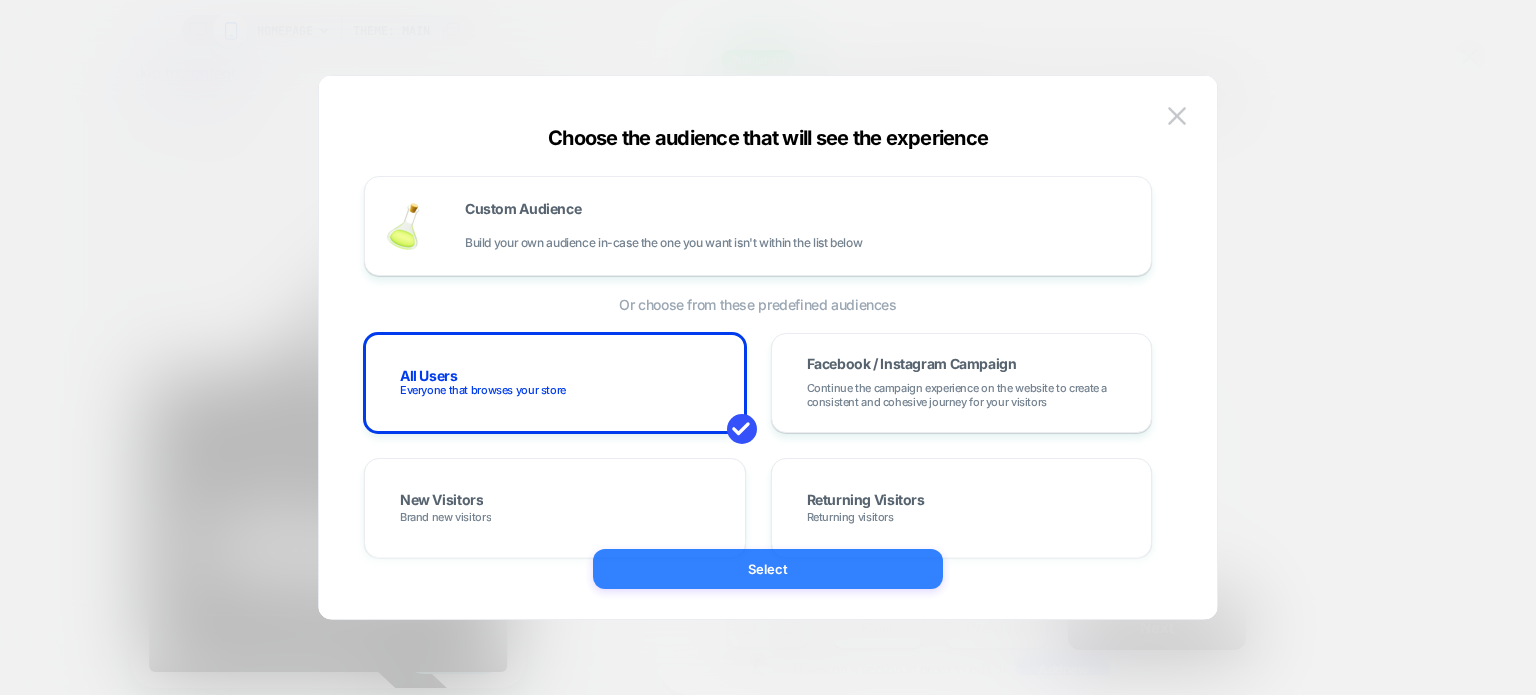 click on "Select" at bounding box center [768, 569] 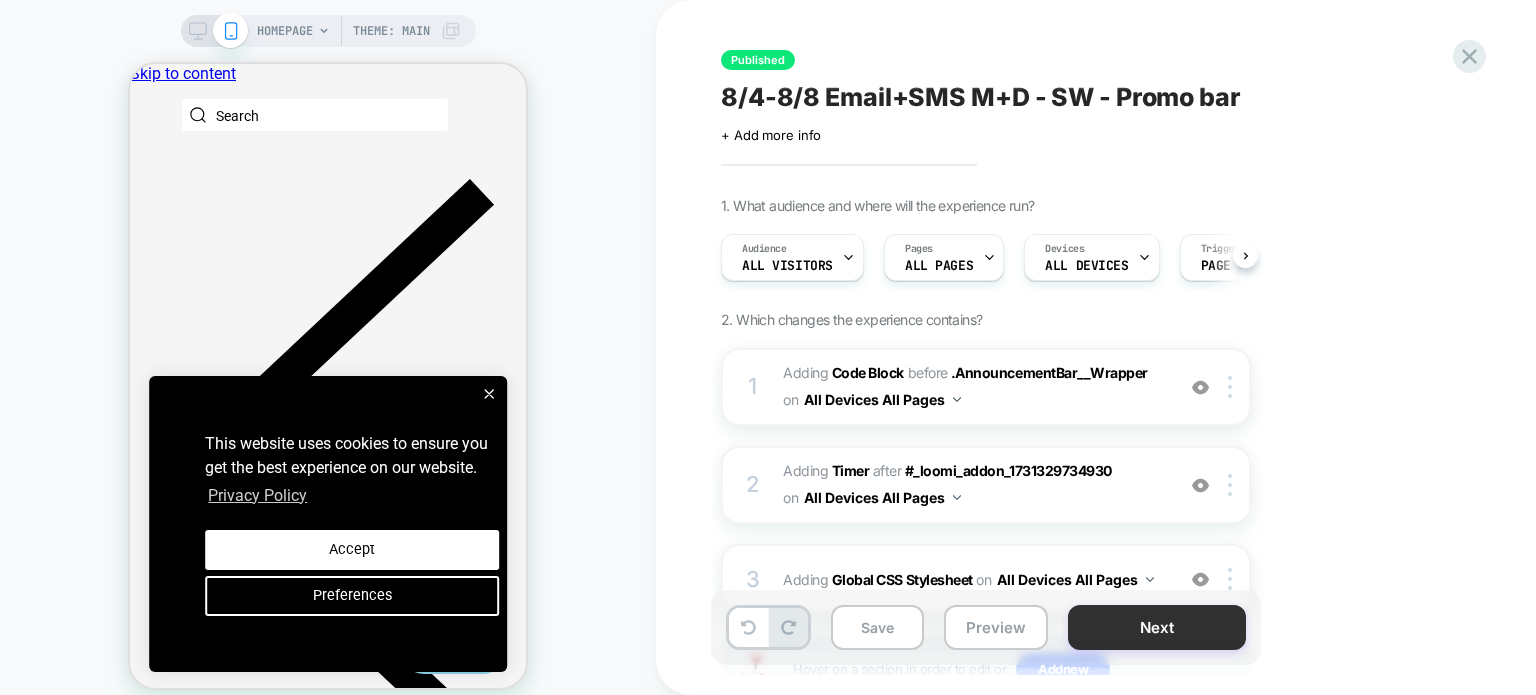click on "Next" at bounding box center (1157, 627) 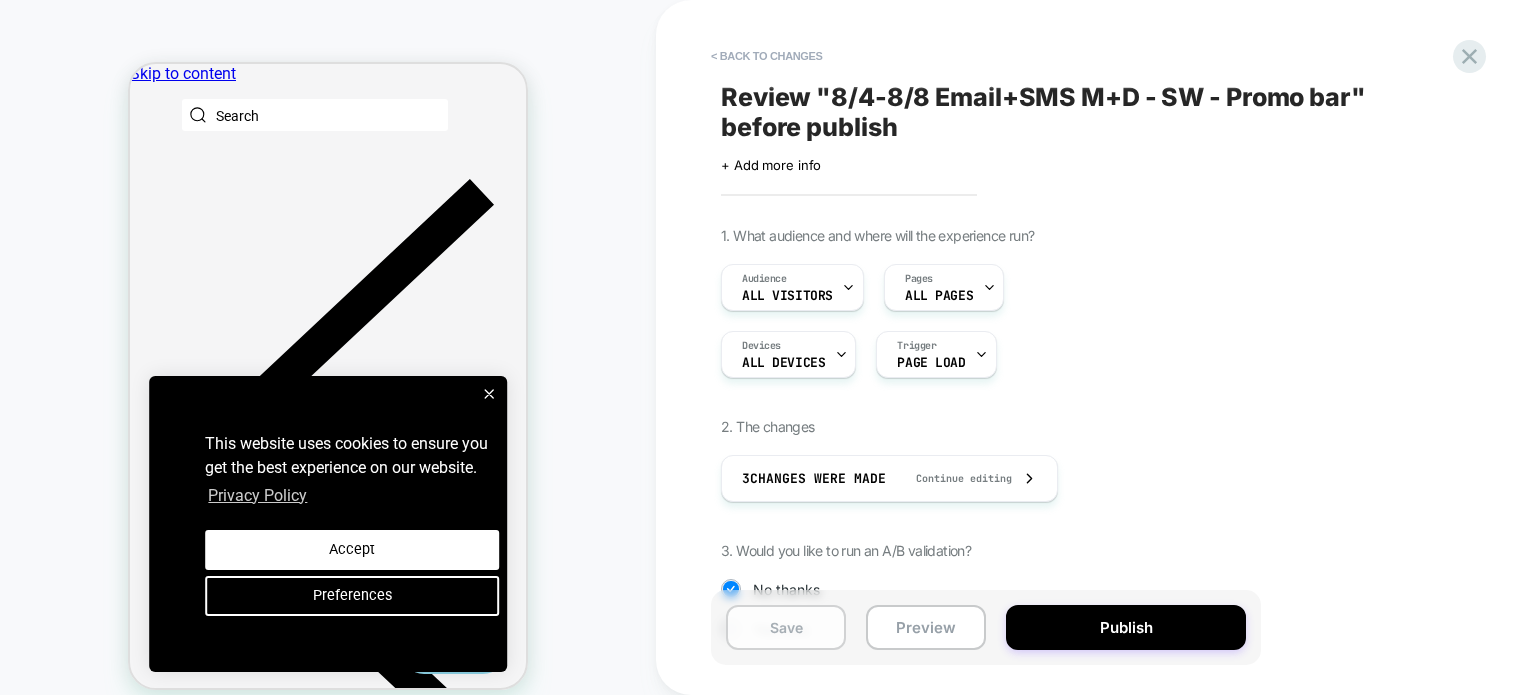 click on "Save" at bounding box center (786, 627) 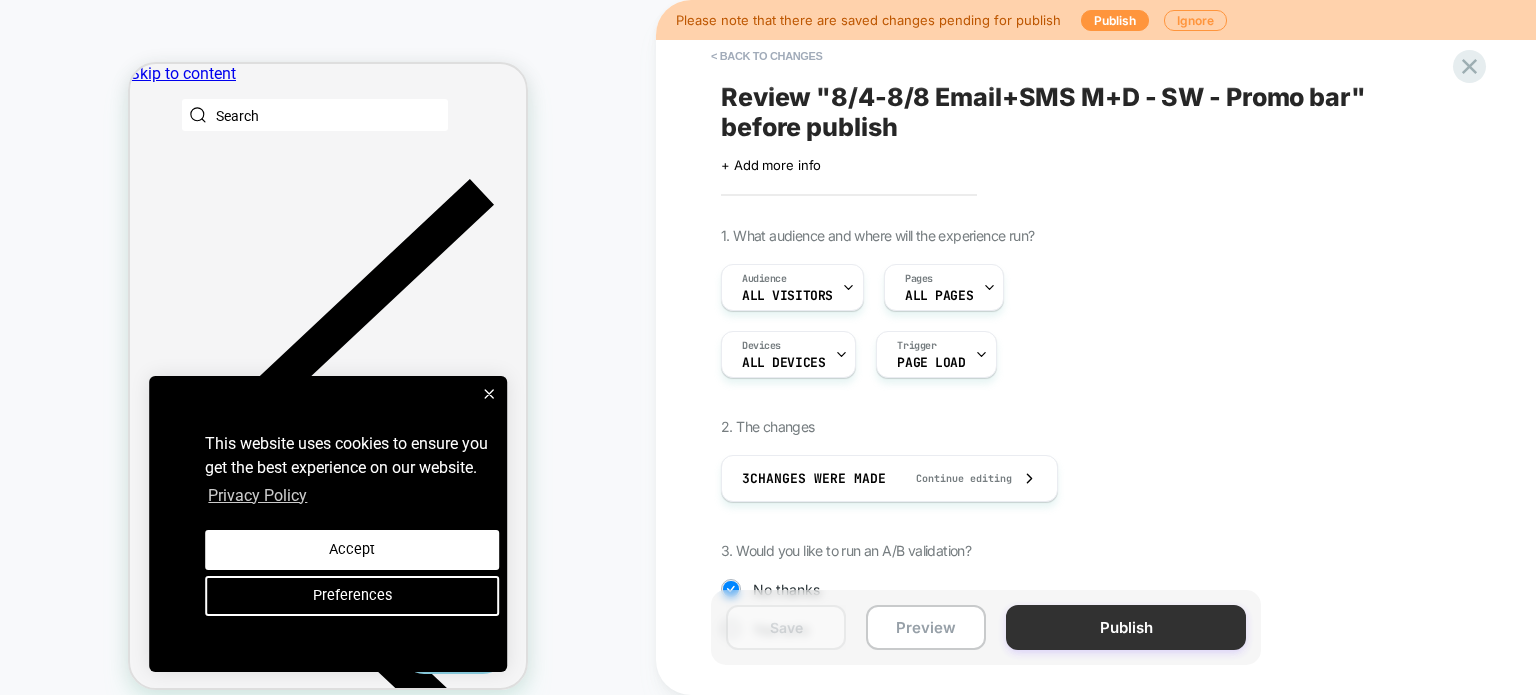 click on "Publish" at bounding box center (1126, 627) 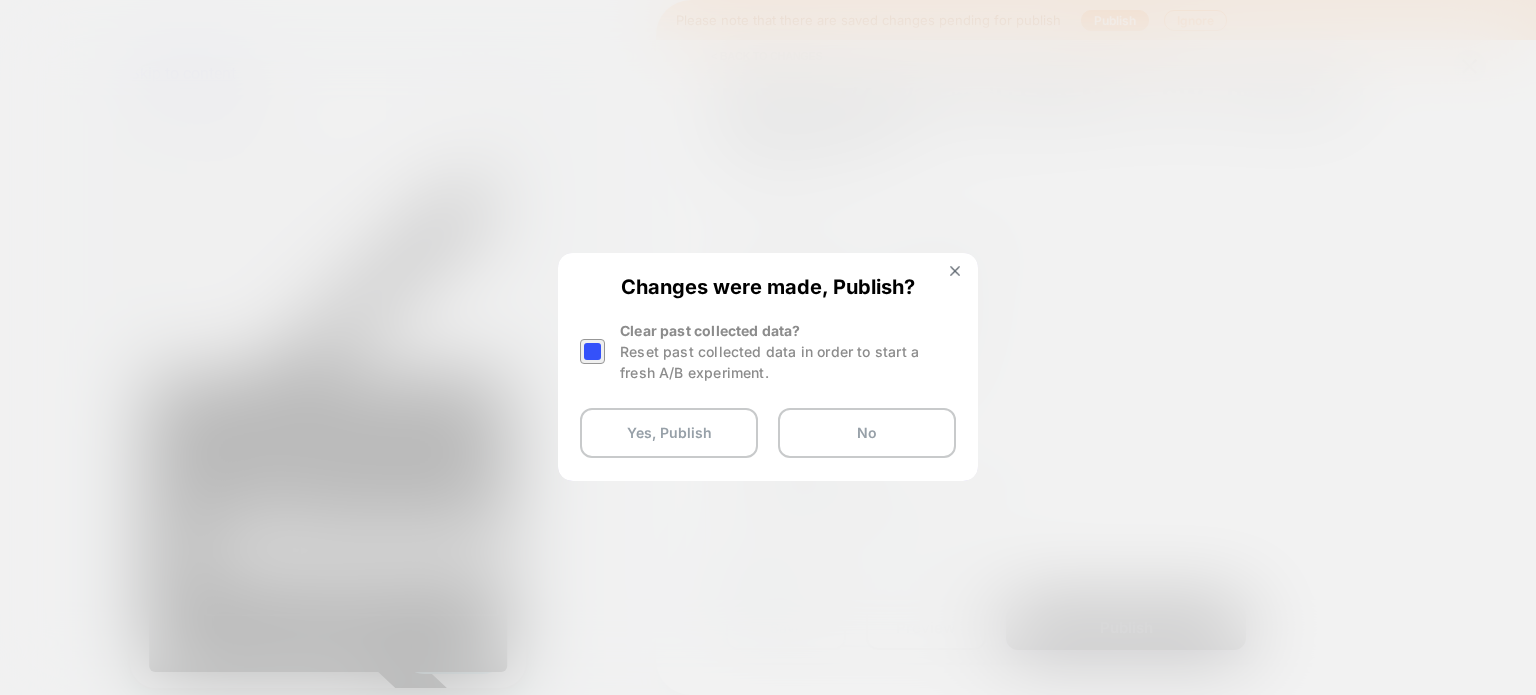 click at bounding box center (592, 351) 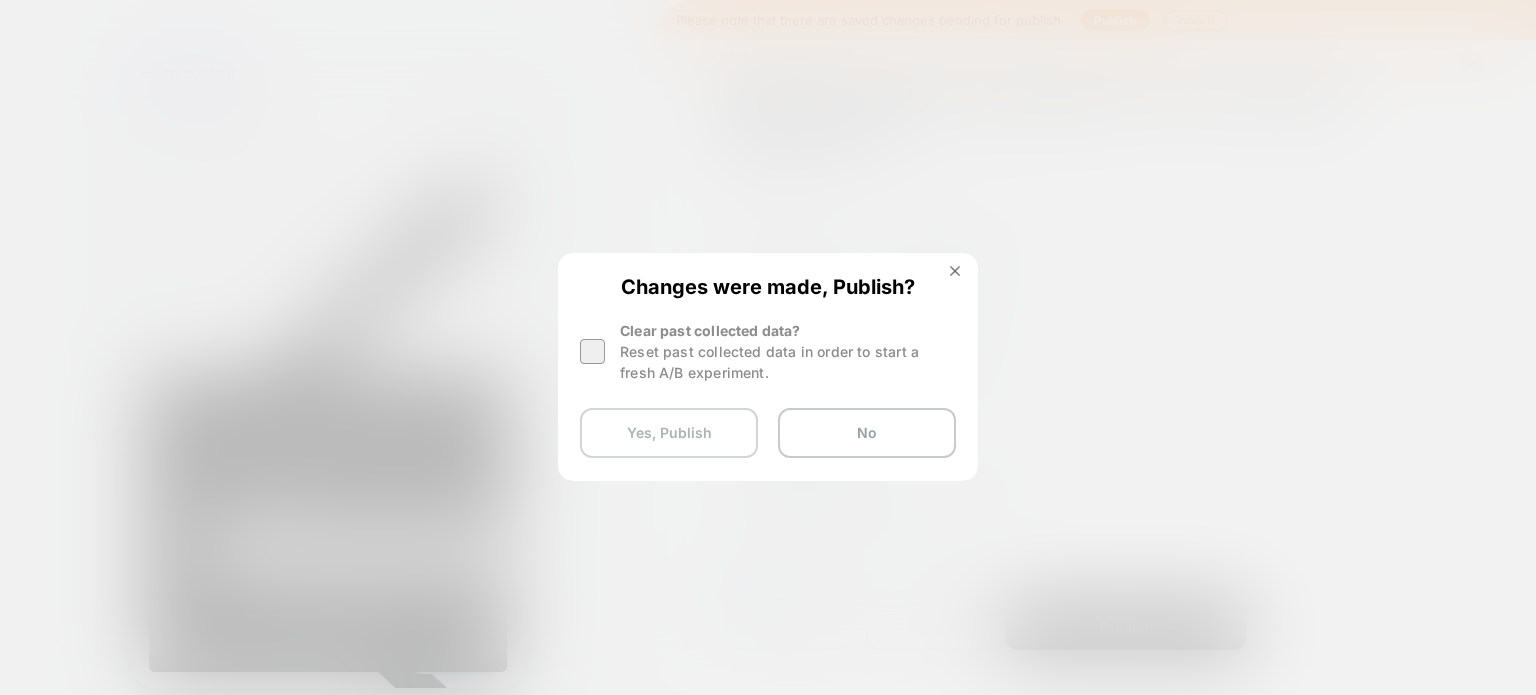 click on "Yes, Publish" at bounding box center [669, 433] 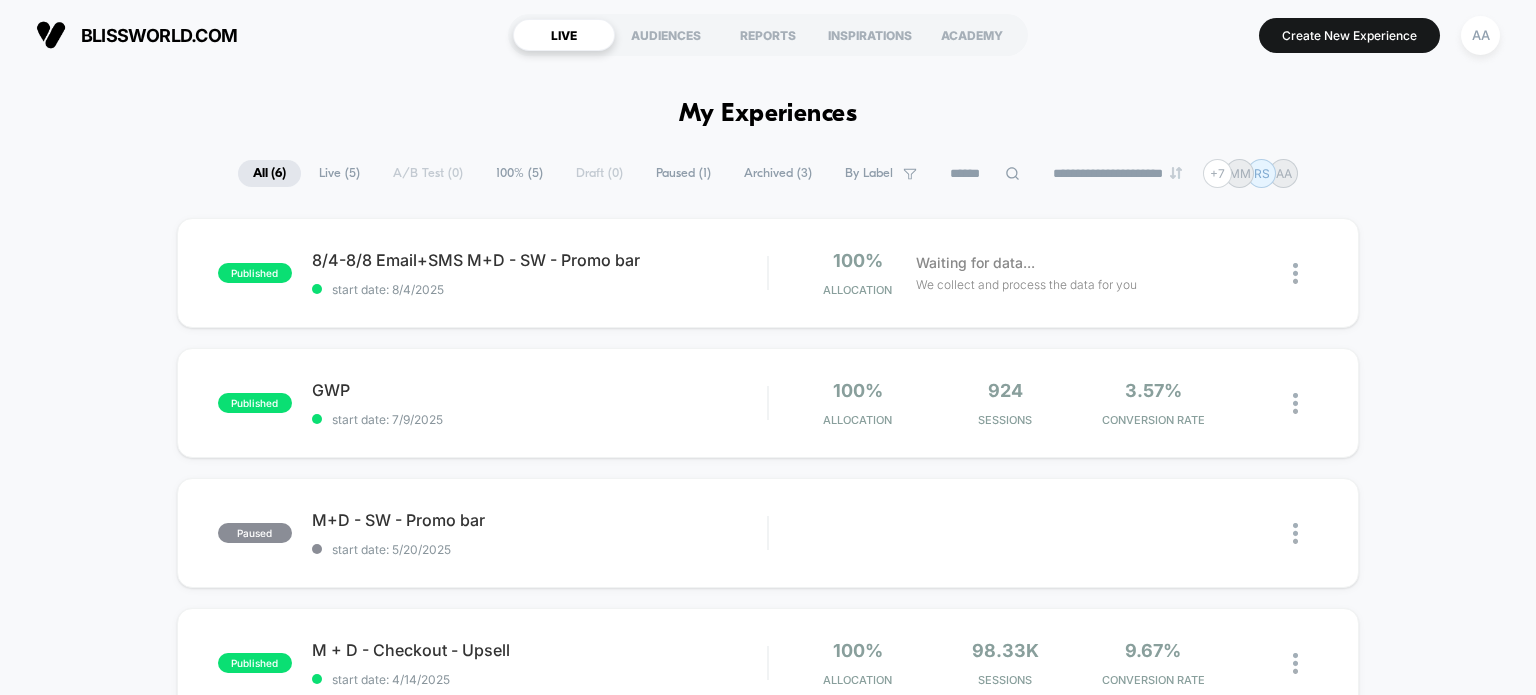 scroll, scrollTop: 0, scrollLeft: 0, axis: both 